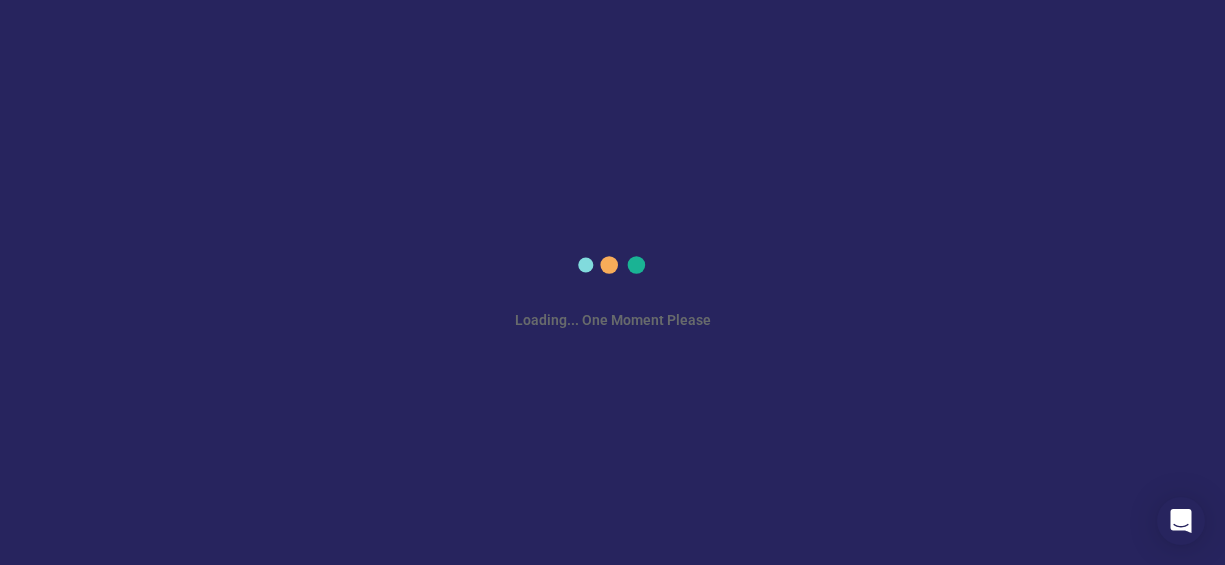 scroll, scrollTop: 0, scrollLeft: 0, axis: both 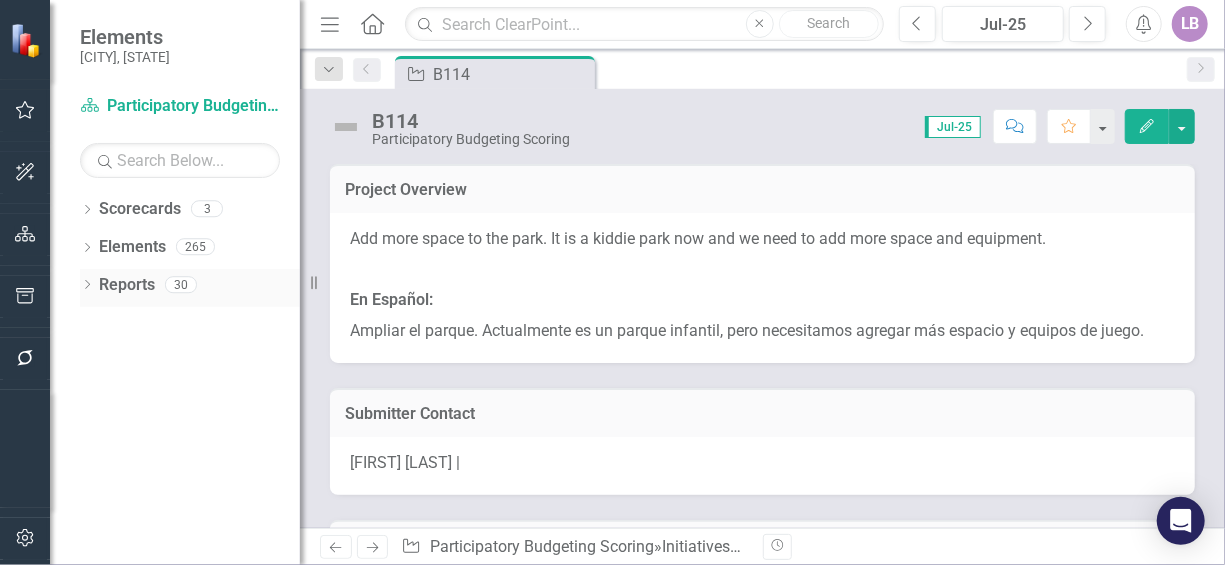 click on "Reports" at bounding box center [127, 285] 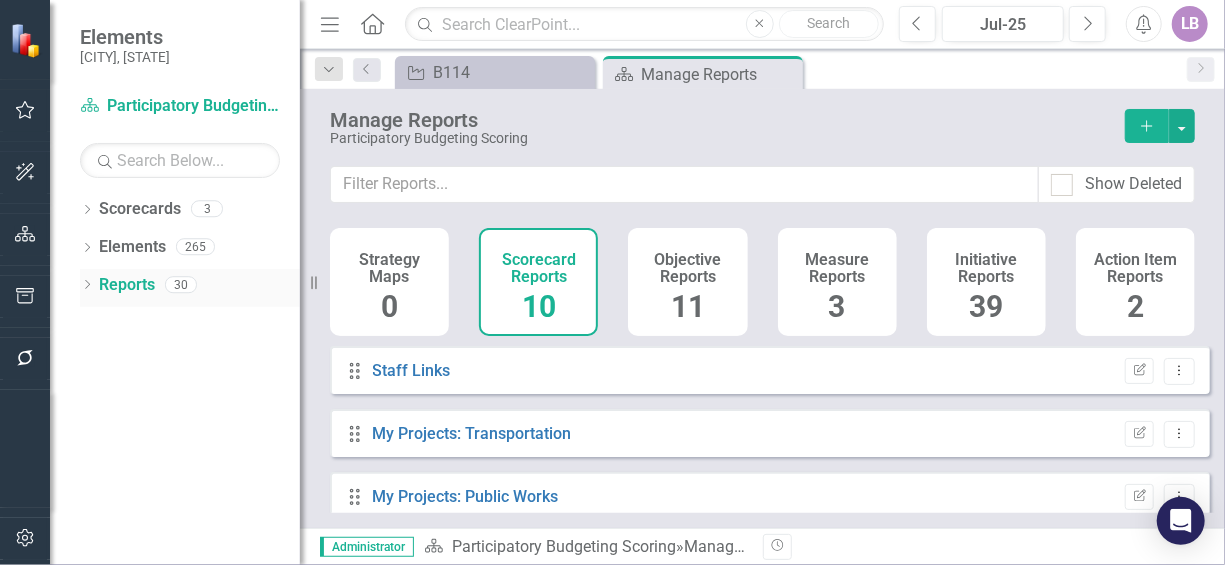 click on "Dropdown" at bounding box center [87, 286] 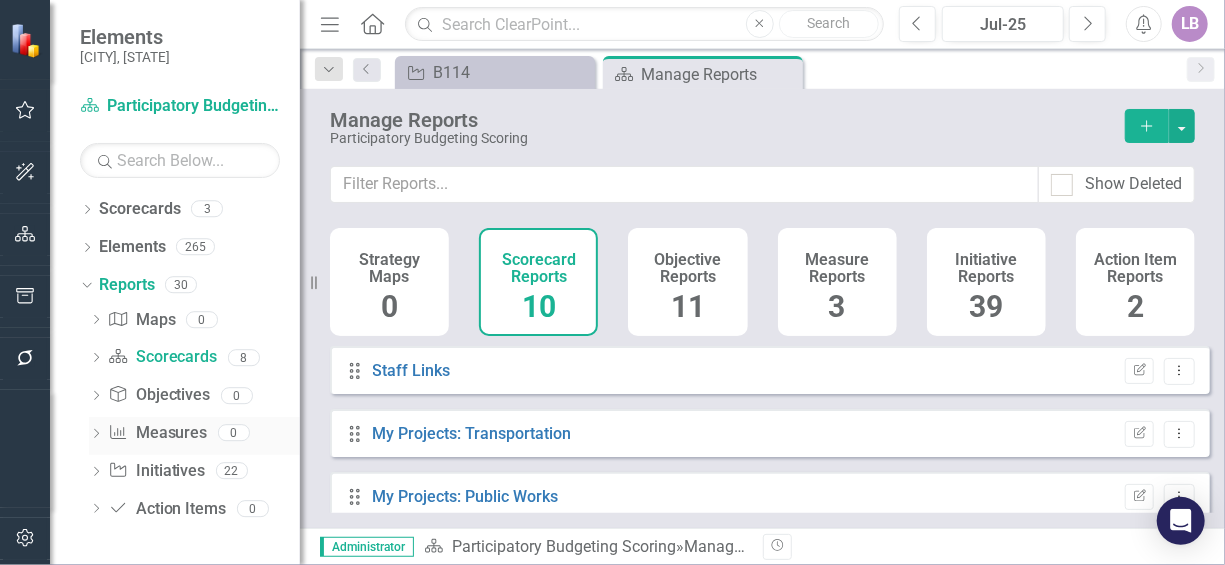 click on "Dropdown" at bounding box center [96, 435] 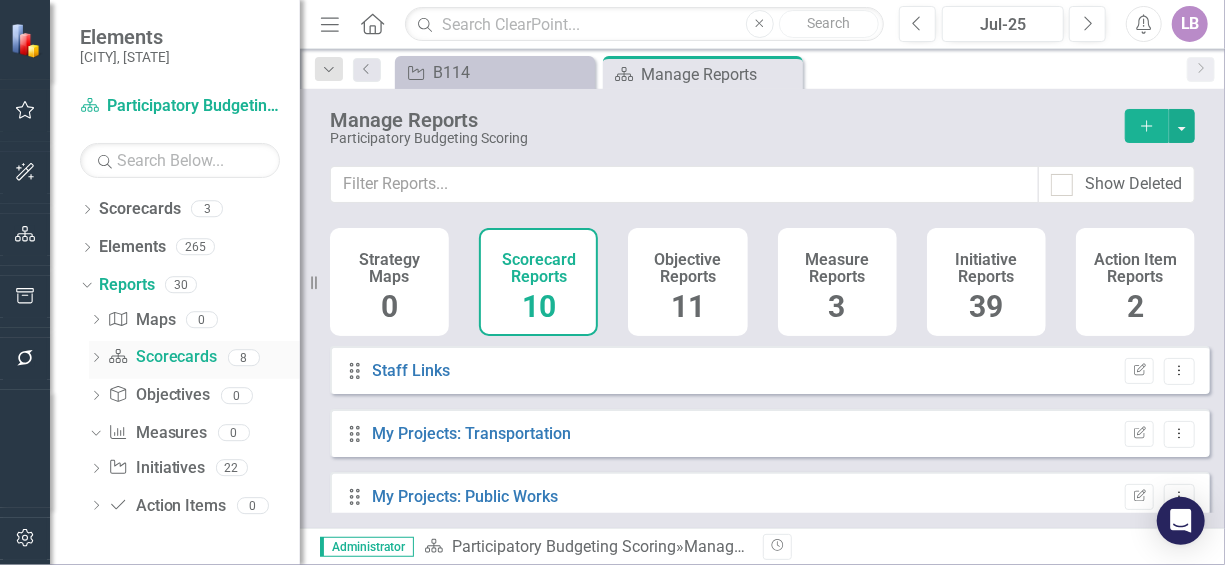 click on "Dropdown" at bounding box center [96, 359] 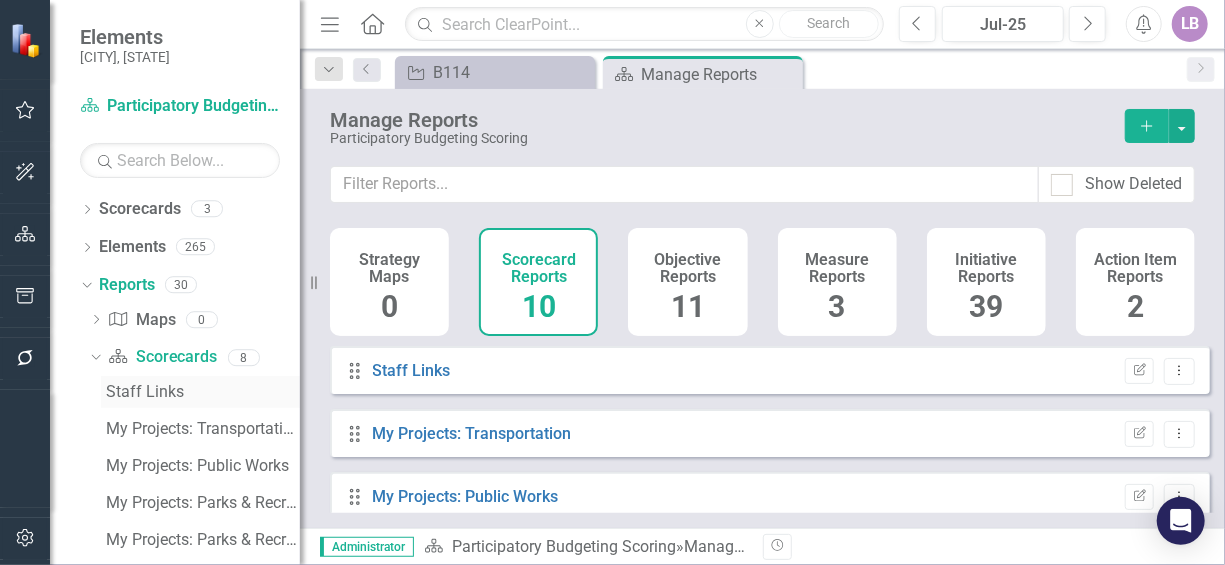 click on "Staff Links" at bounding box center [203, 392] 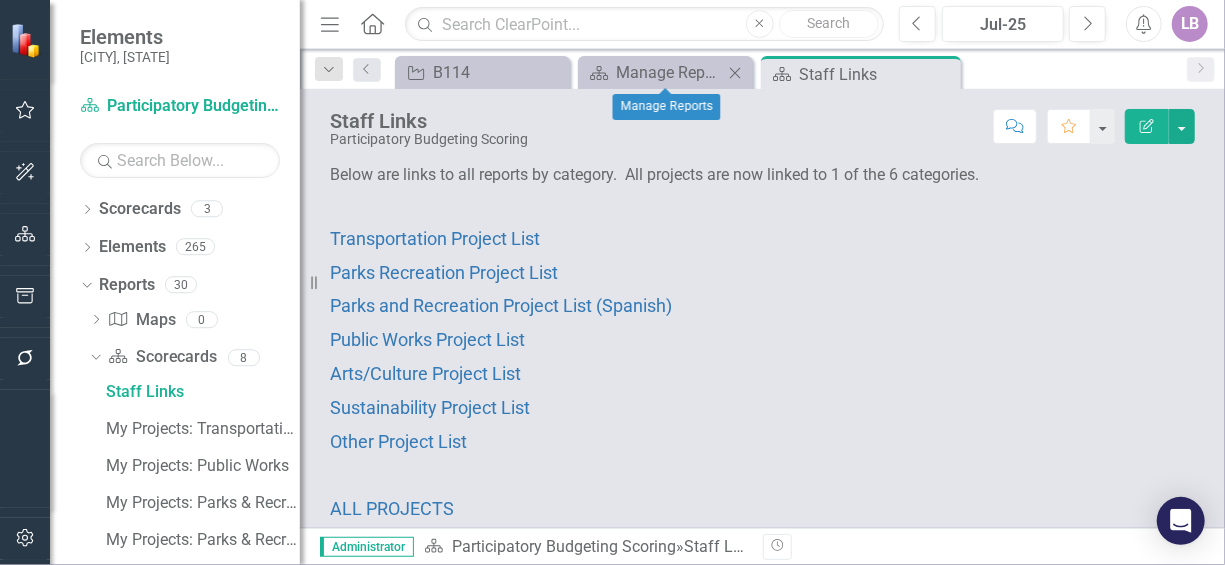 click at bounding box center (735, 72) 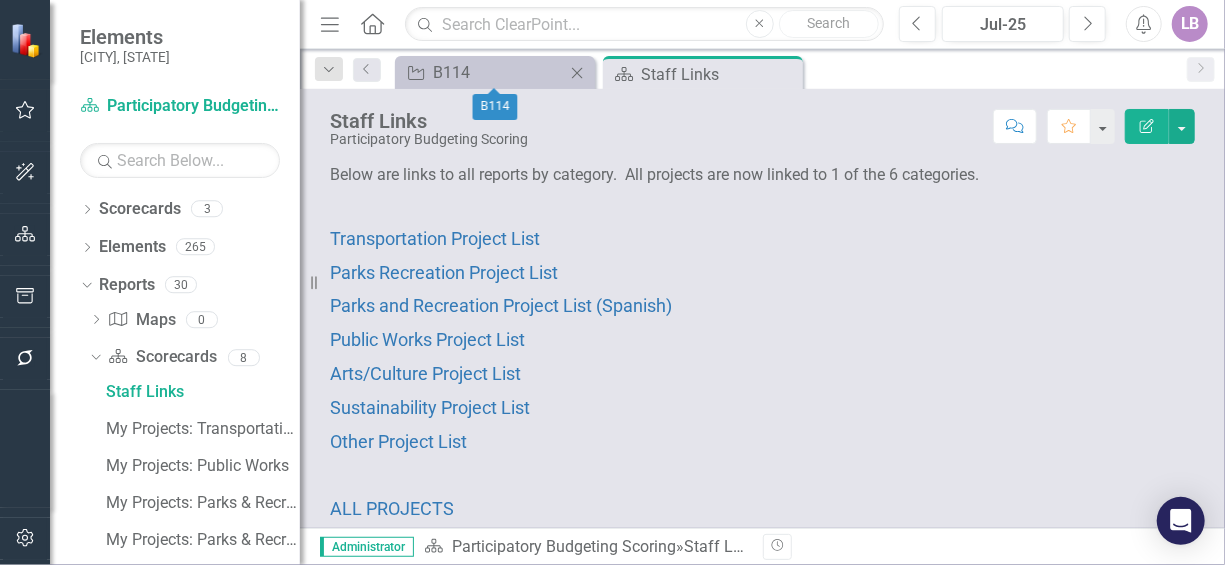 click on "Close" at bounding box center [577, 73] 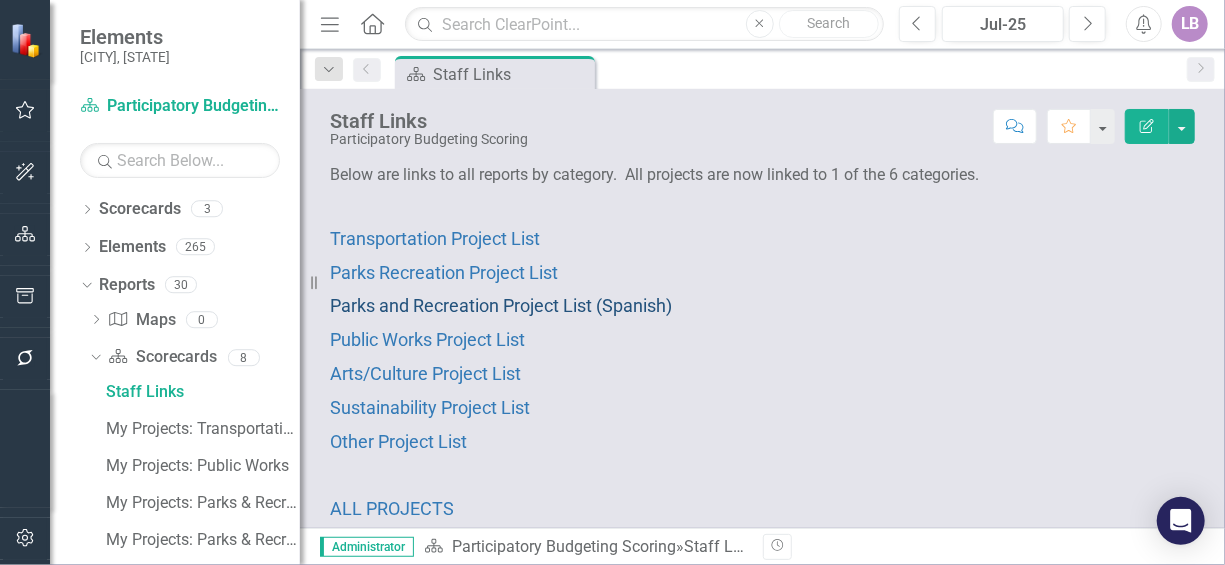 click on "Parks and Recreation Project List (Spanish)" at bounding box center (501, 305) 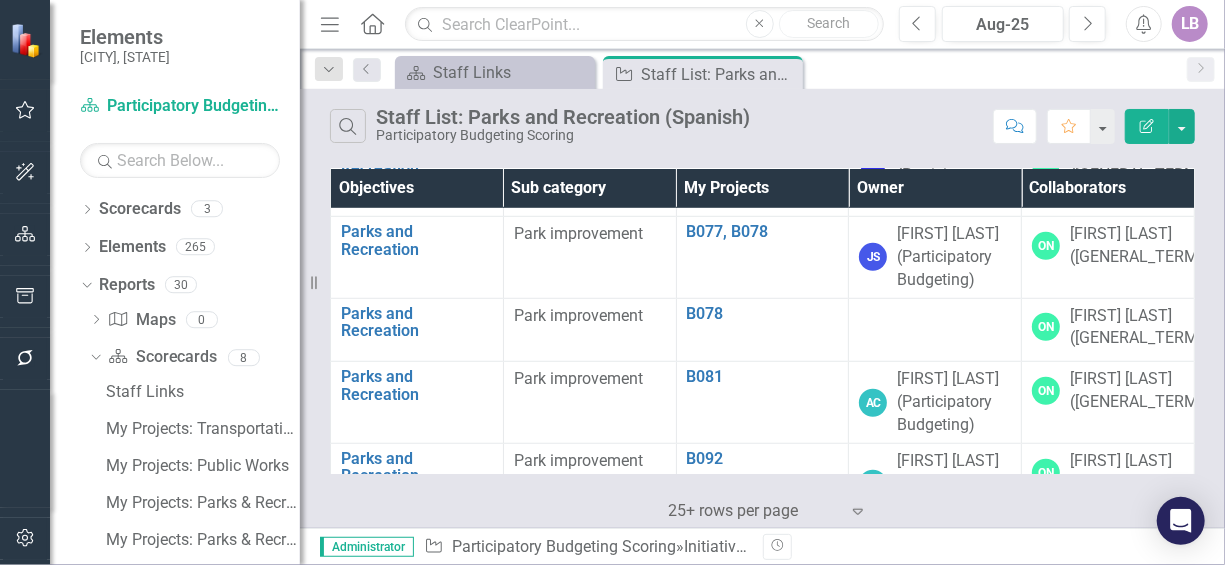 scroll, scrollTop: 800, scrollLeft: 0, axis: vertical 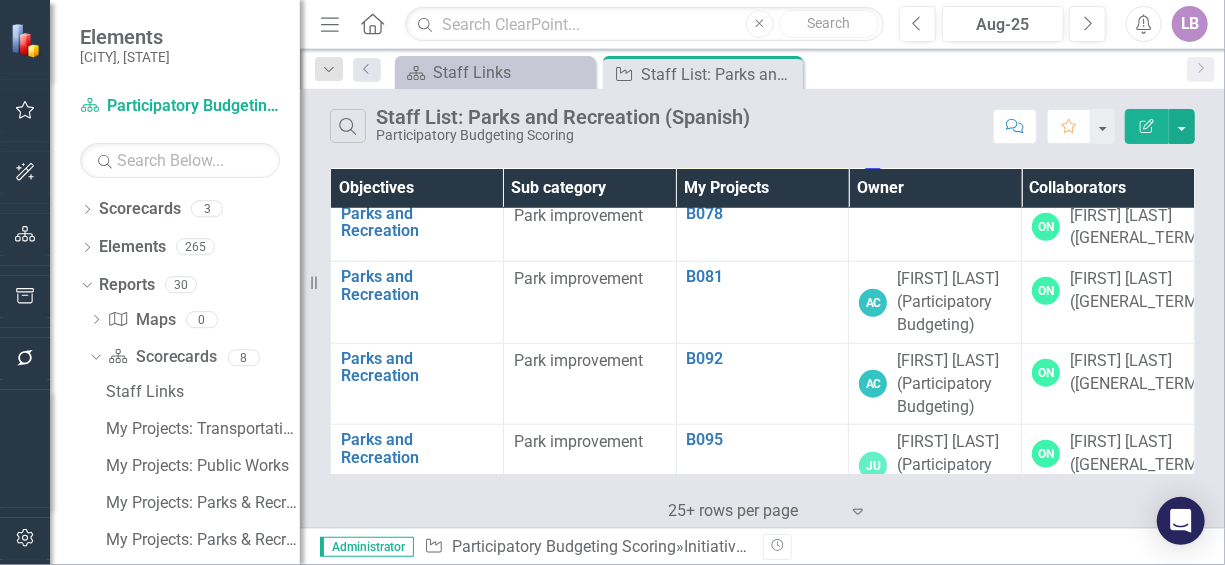 click on "B077, B078" at bounding box center [763, 132] 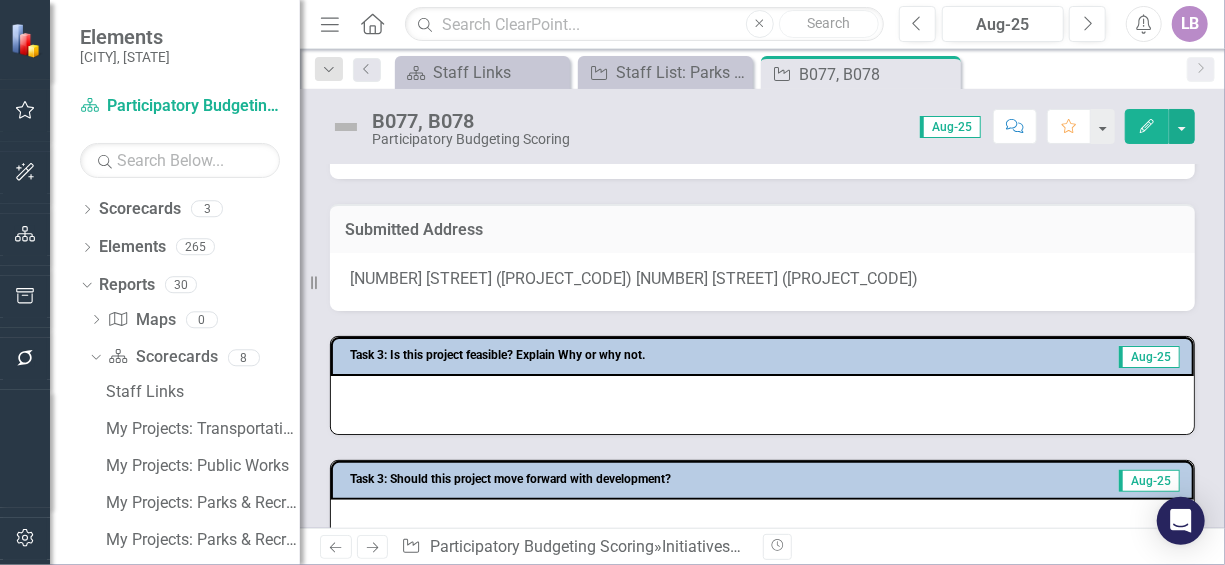 scroll, scrollTop: 600, scrollLeft: 0, axis: vertical 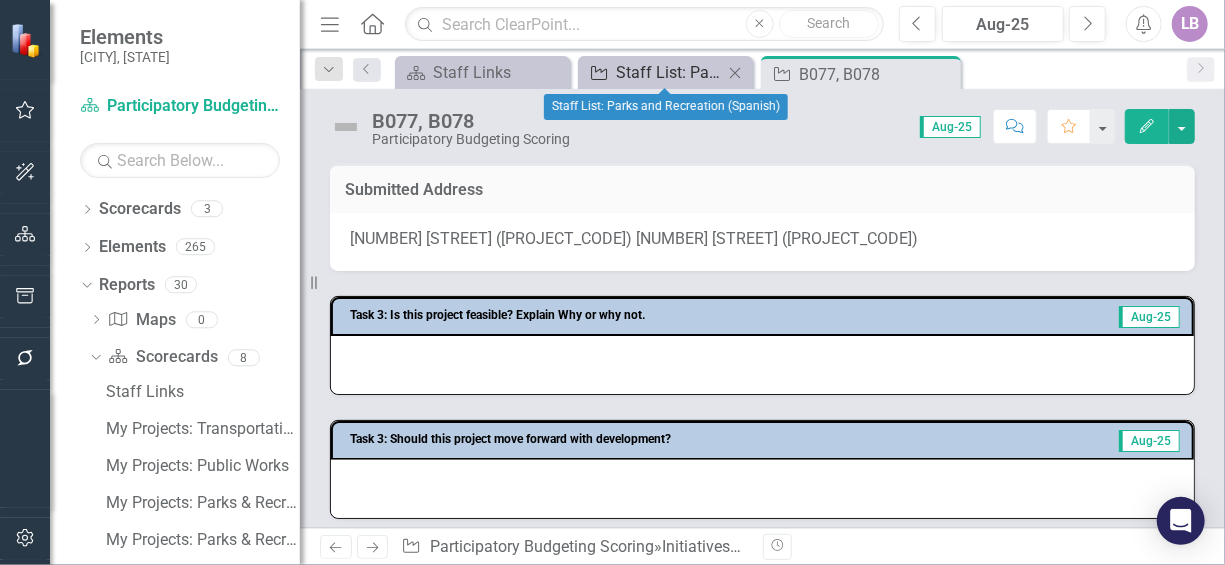 click on "Staff List: Parks and Recreation (Spanish)" at bounding box center (669, 72) 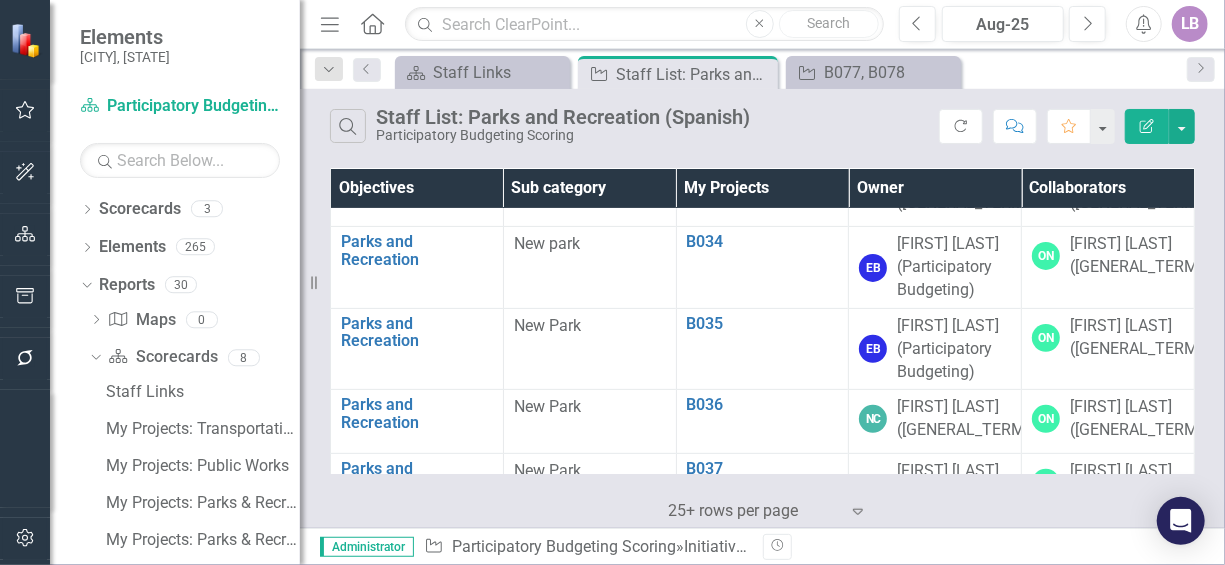 scroll, scrollTop: 400, scrollLeft: 0, axis: vertical 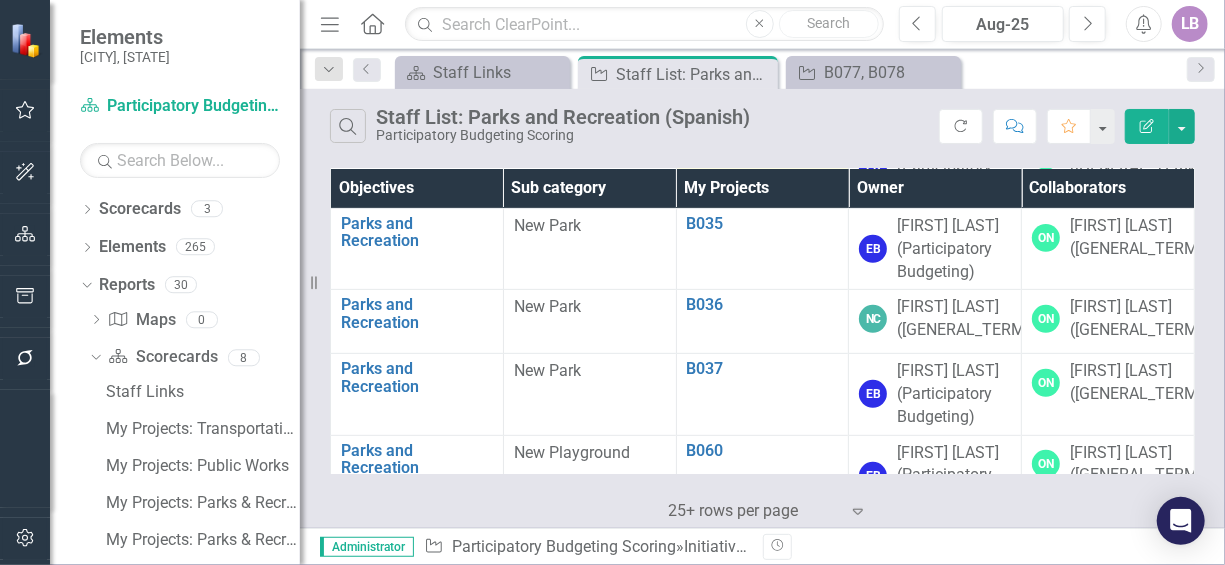 click on "B034" at bounding box center [763, 142] 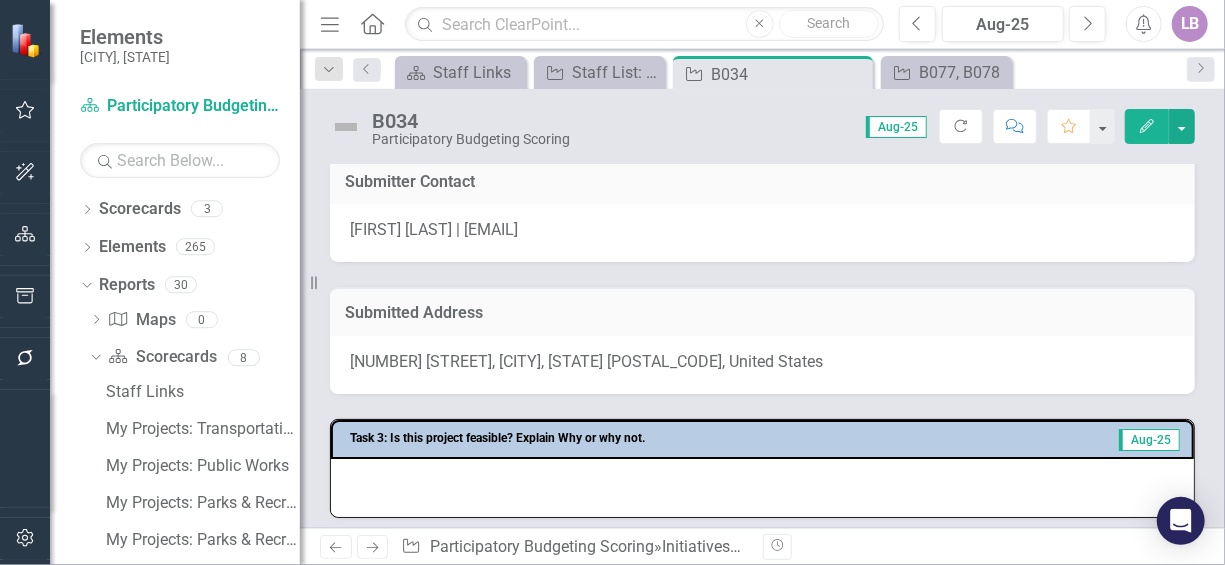 scroll, scrollTop: 300, scrollLeft: 0, axis: vertical 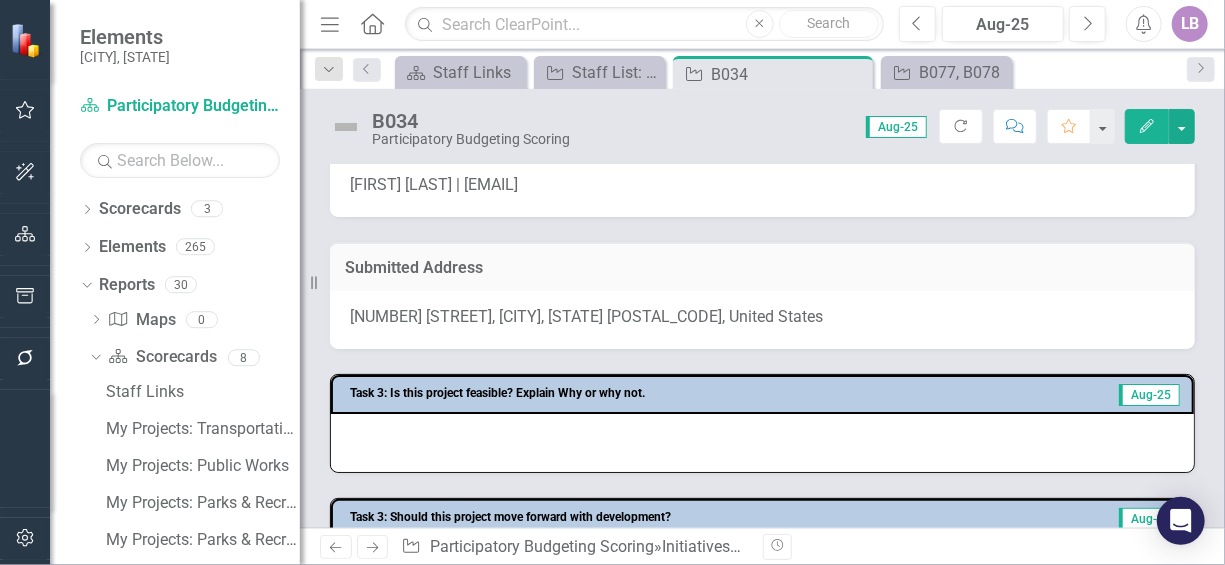drag, startPoint x: 808, startPoint y: 313, endPoint x: 592, endPoint y: 313, distance: 216 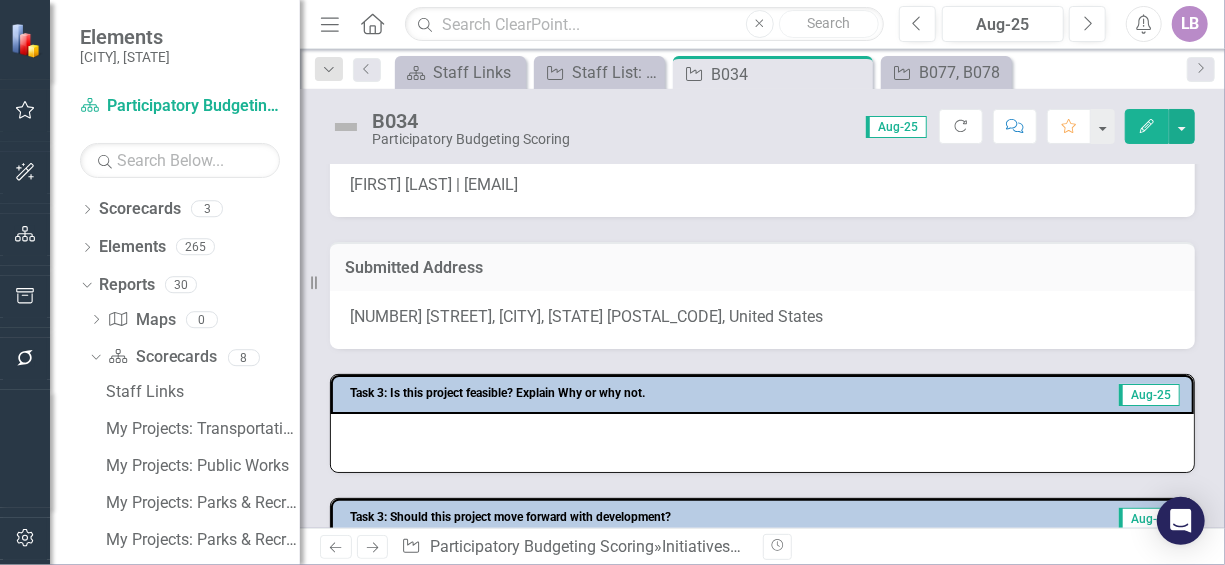 click on "[NUMBER] [STREET], [CITY], [STATE] [POSTAL_CODE], United States" at bounding box center (586, 316) 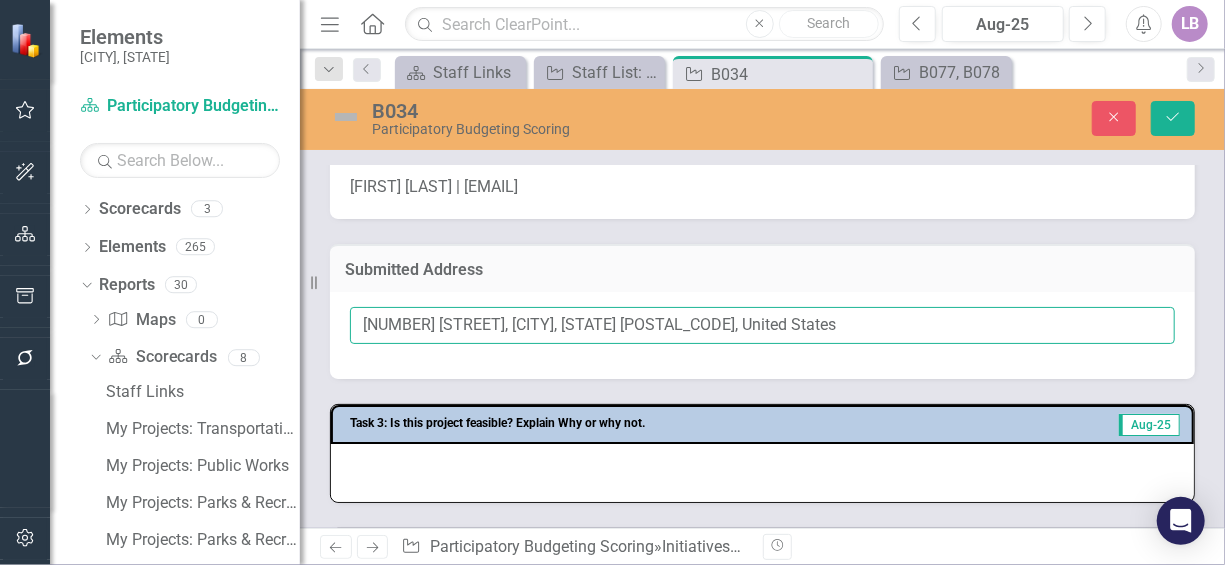 drag, startPoint x: 834, startPoint y: 325, endPoint x: 329, endPoint y: 317, distance: 505.06335 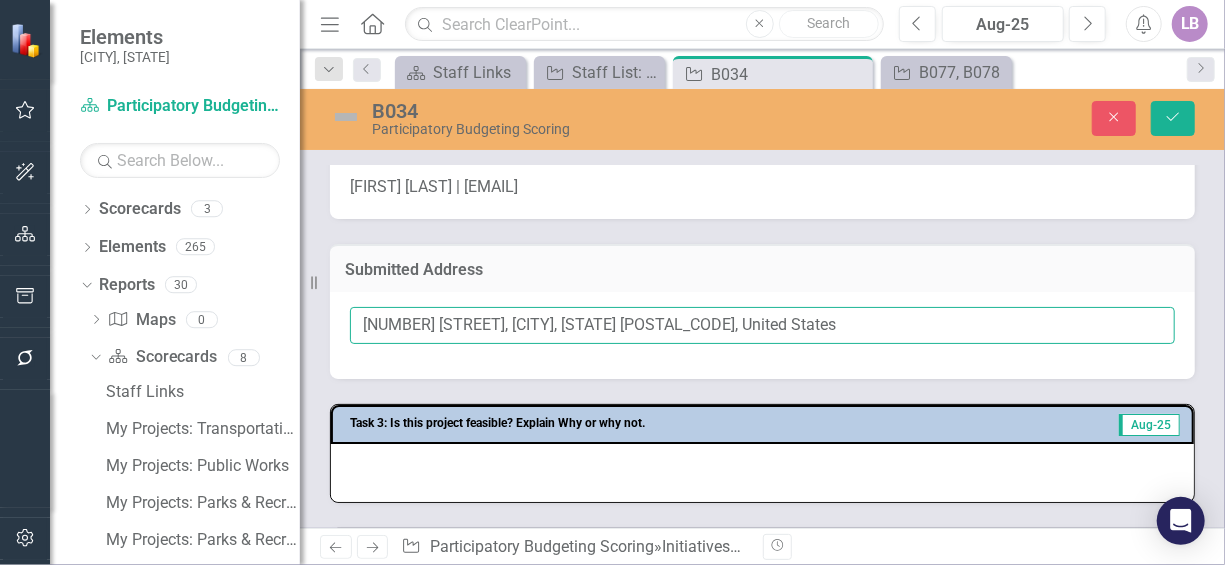 click on "Submitted Address [NUMBER] [STREET], [CITY], [STATE] [COUNTRY]" at bounding box center (762, 299) 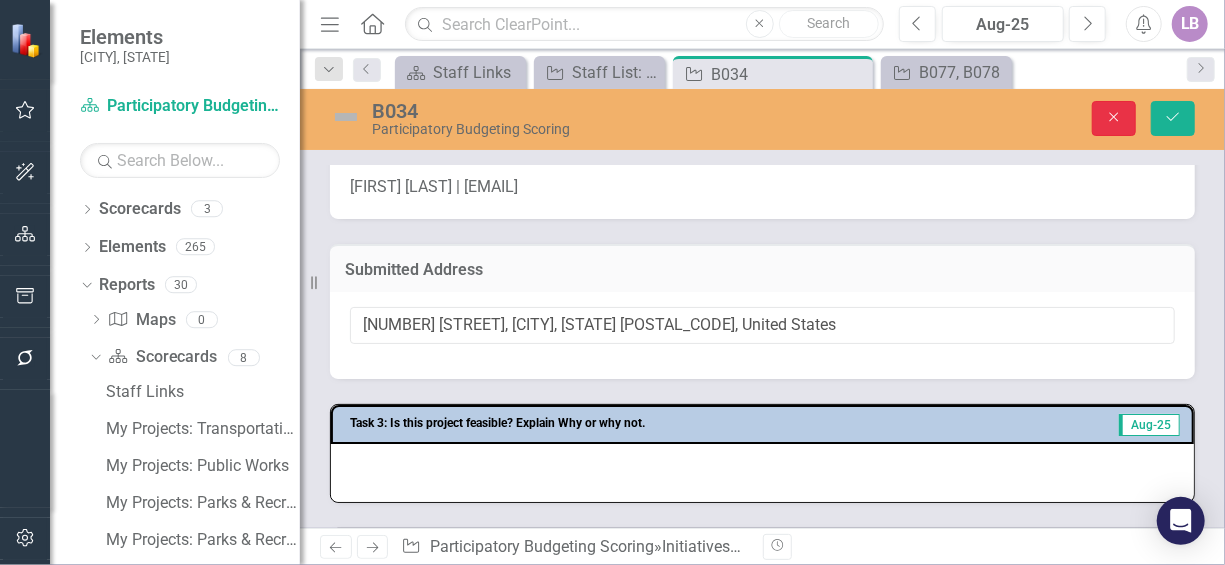 click on "Close" at bounding box center (1114, 117) 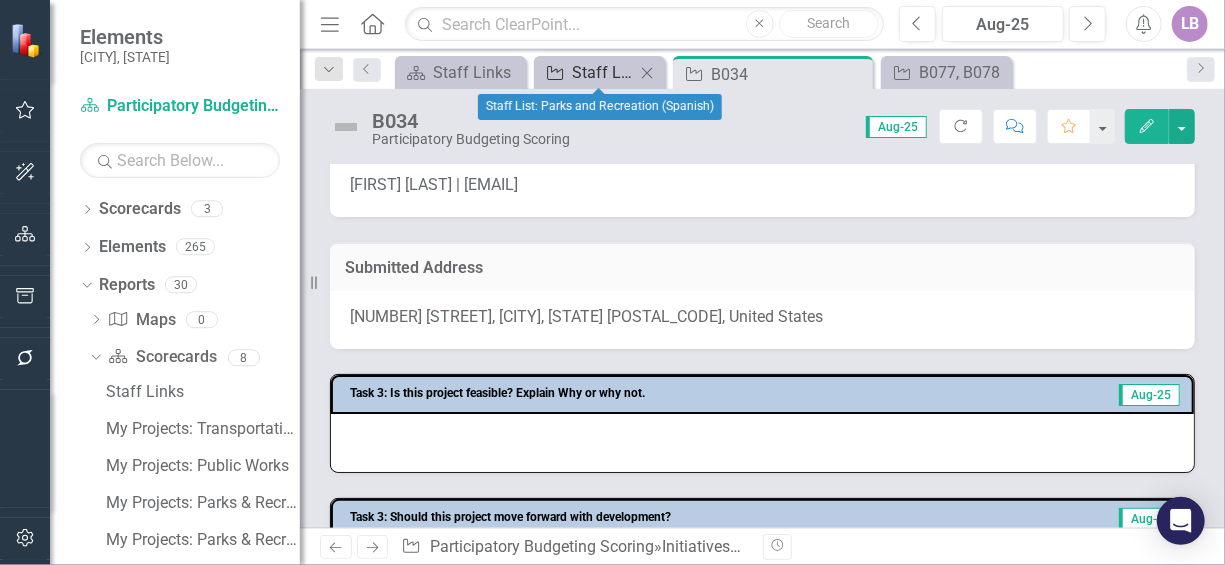 click on "Staff List: Parks and Recreation (Spanish)" at bounding box center (603, 72) 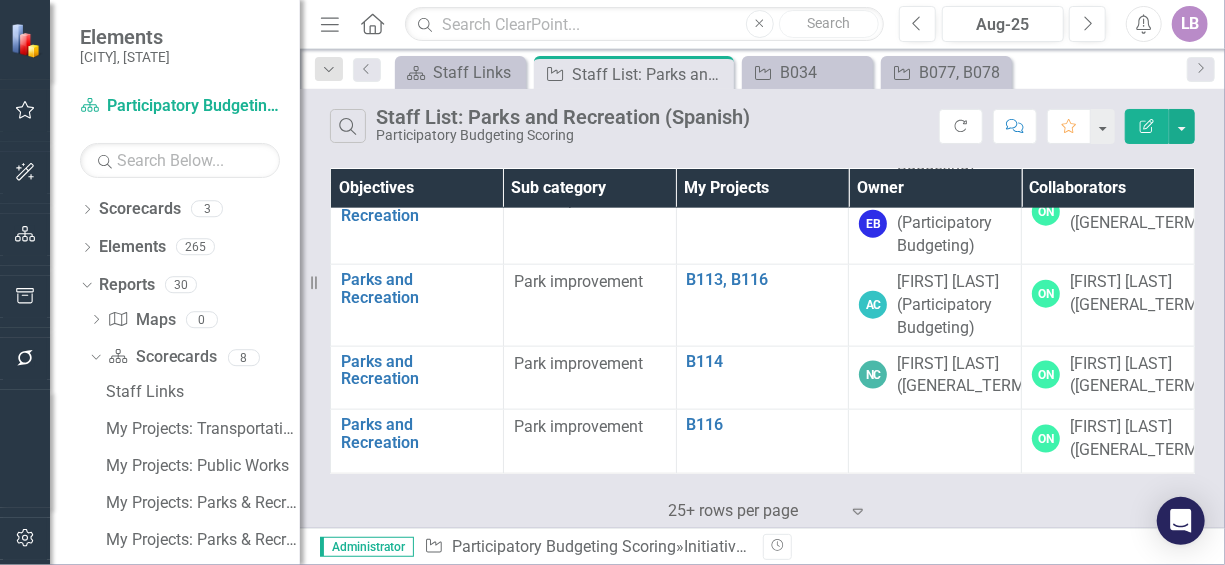 scroll, scrollTop: 1300, scrollLeft: 0, axis: vertical 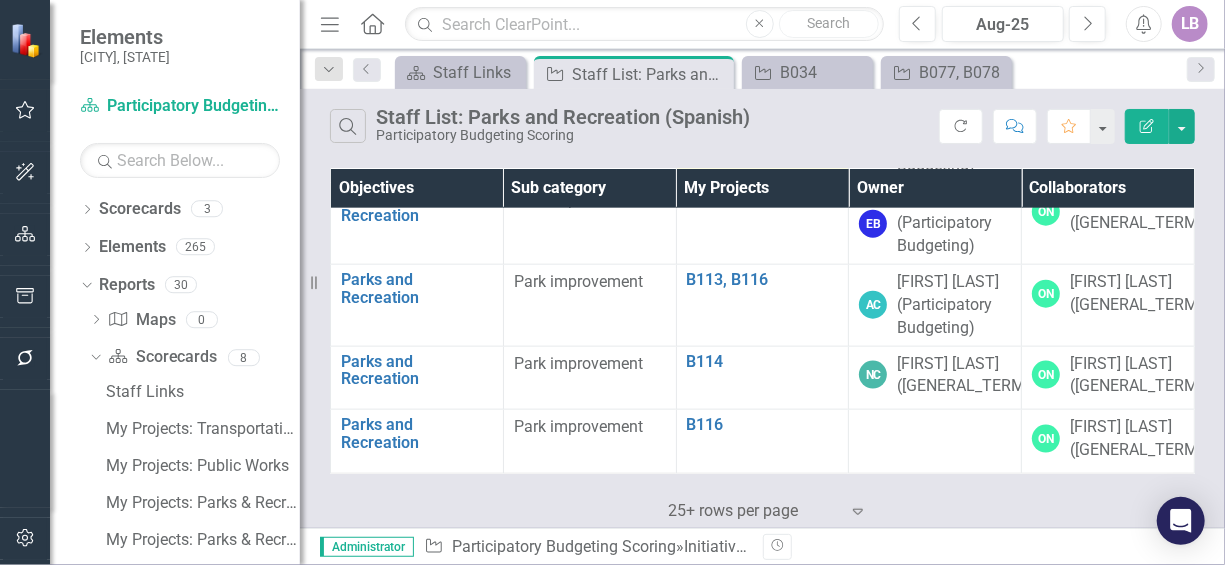 click on "B096" at bounding box center [763, 117] 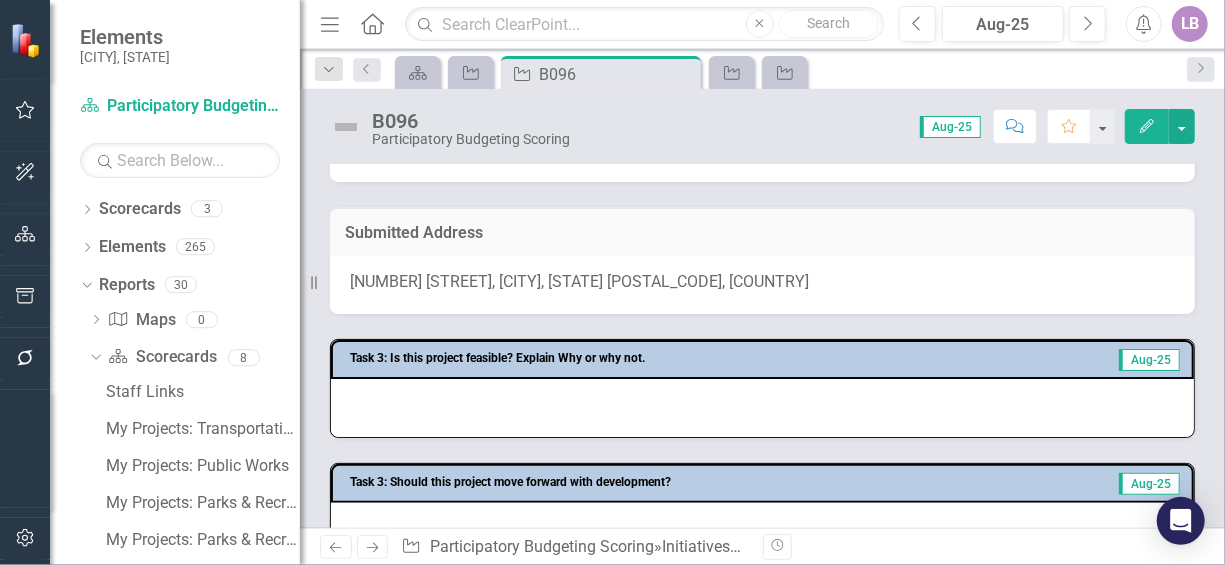 scroll, scrollTop: 400, scrollLeft: 0, axis: vertical 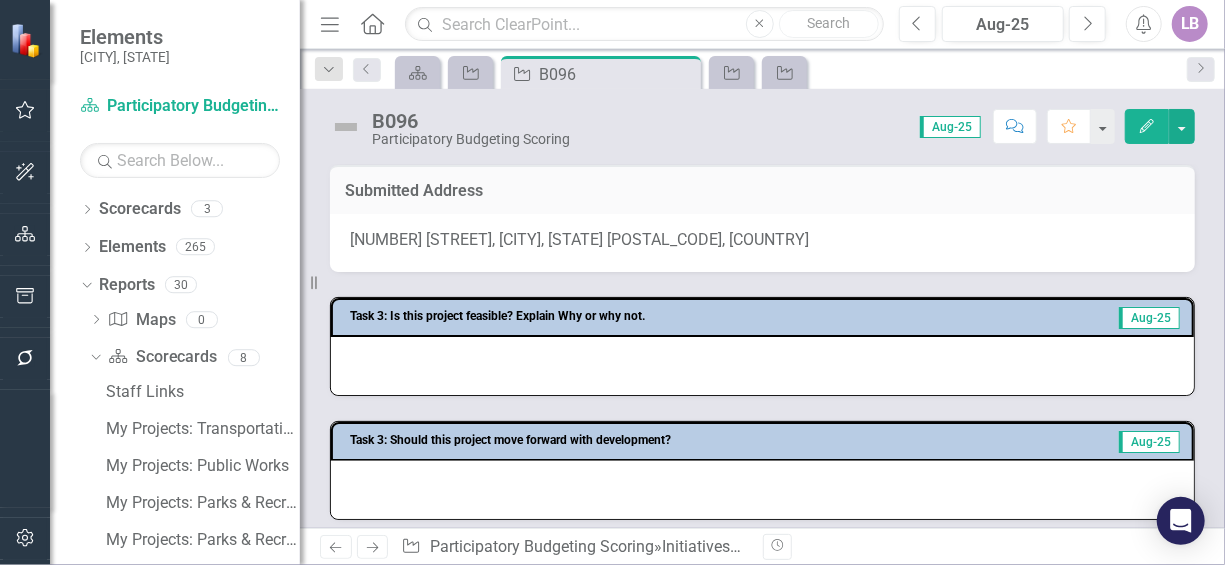 drag, startPoint x: 350, startPoint y: 237, endPoint x: 499, endPoint y: 246, distance: 149.27156 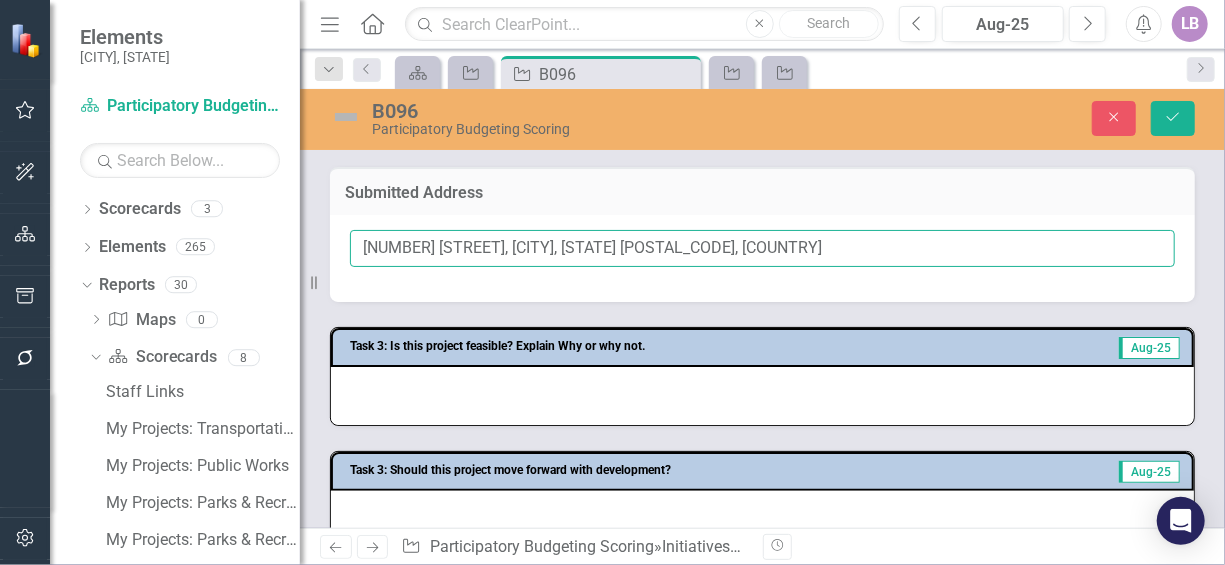 drag, startPoint x: 365, startPoint y: 238, endPoint x: 736, endPoint y: 253, distance: 371.3031 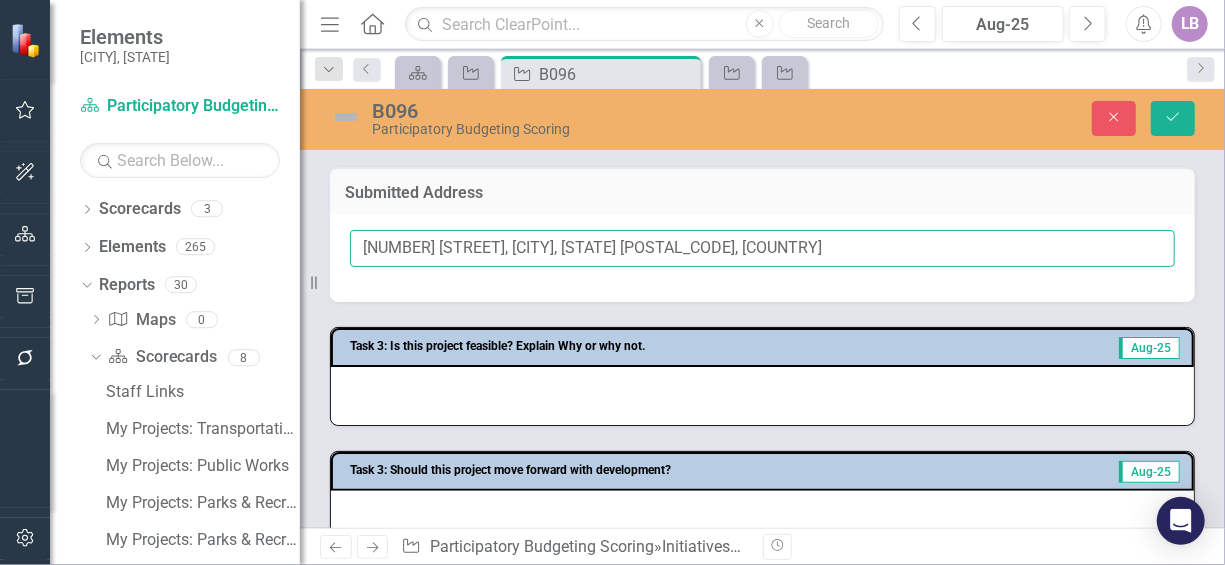 click on "[NUMBER] [STREET], [CITY], [STATE] [POSTAL_CODE], [COUNTRY]" at bounding box center [762, 248] 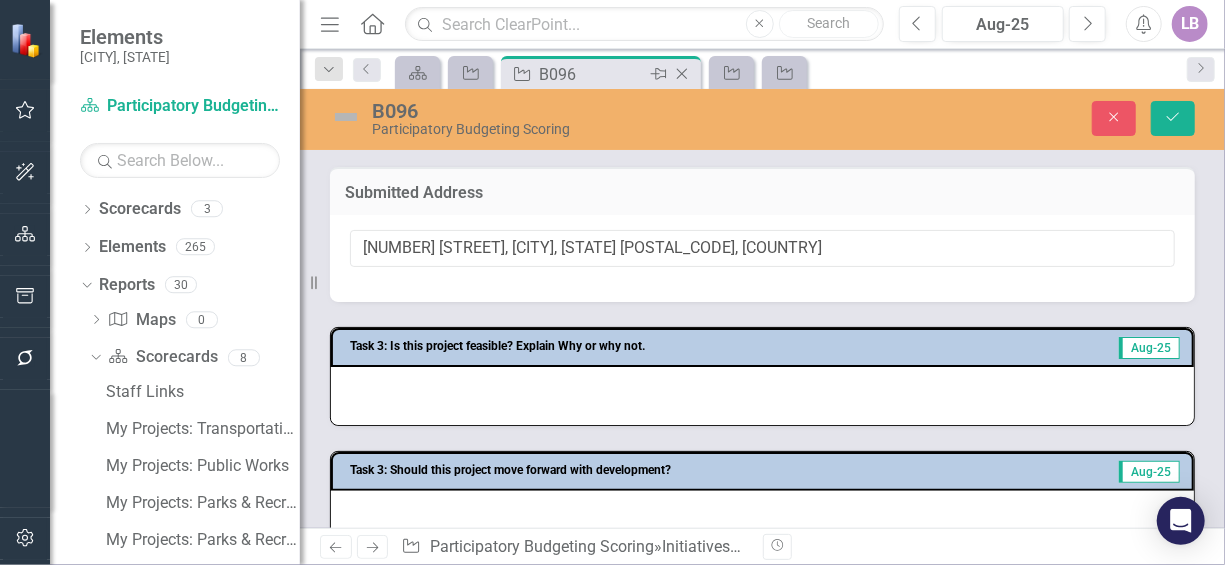 click on "Close" at bounding box center (682, 74) 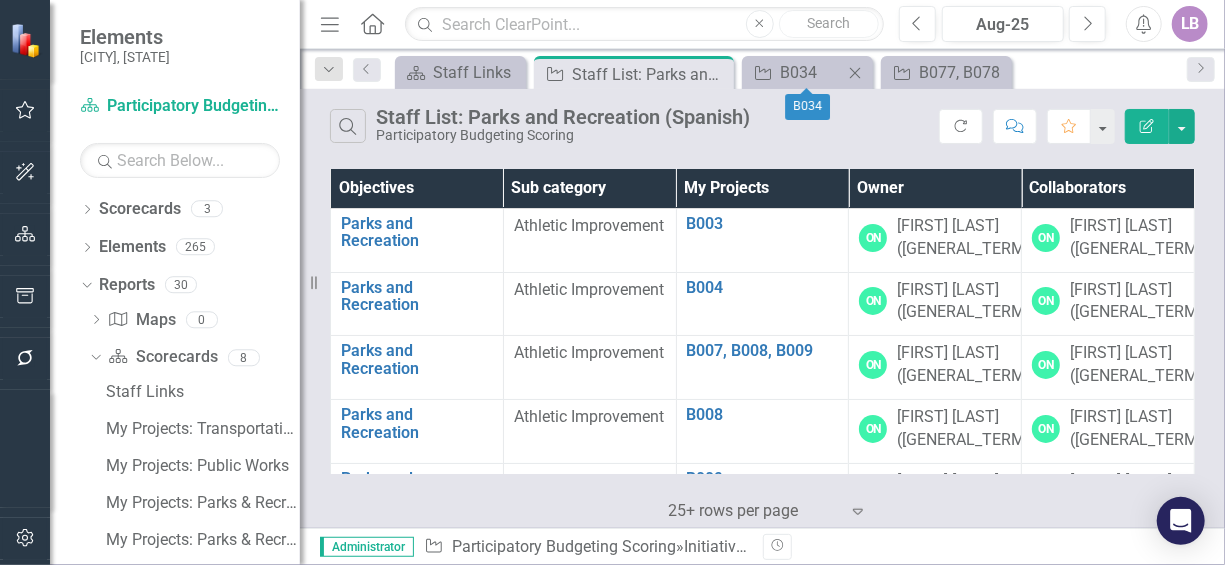 click on "Close" at bounding box center (855, 73) 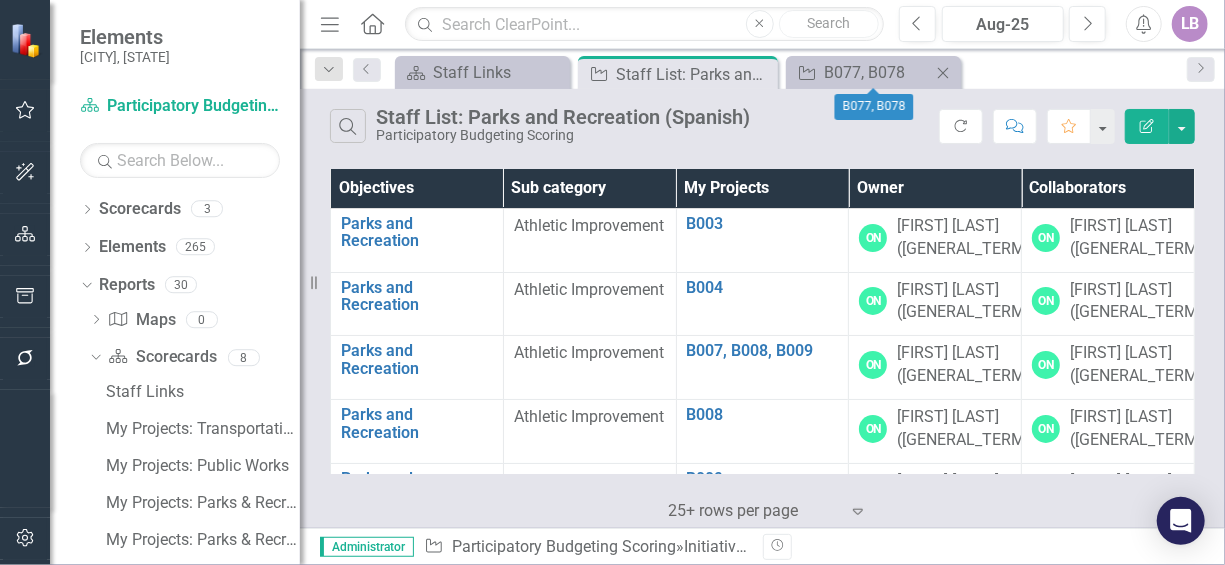 click at bounding box center [943, 72] 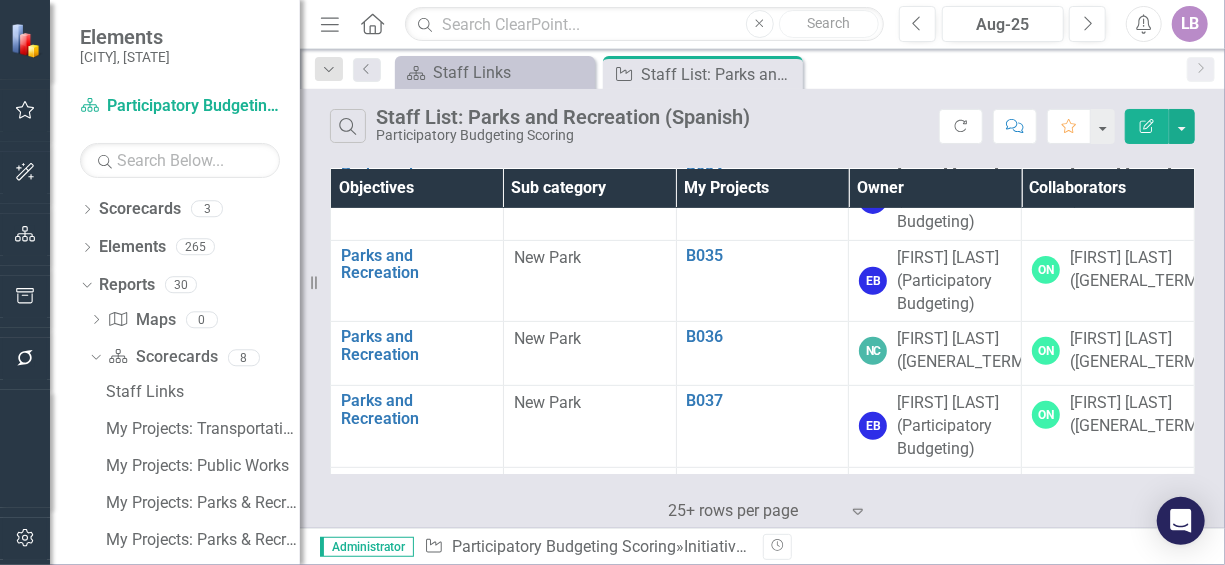 scroll, scrollTop: 400, scrollLeft: 0, axis: vertical 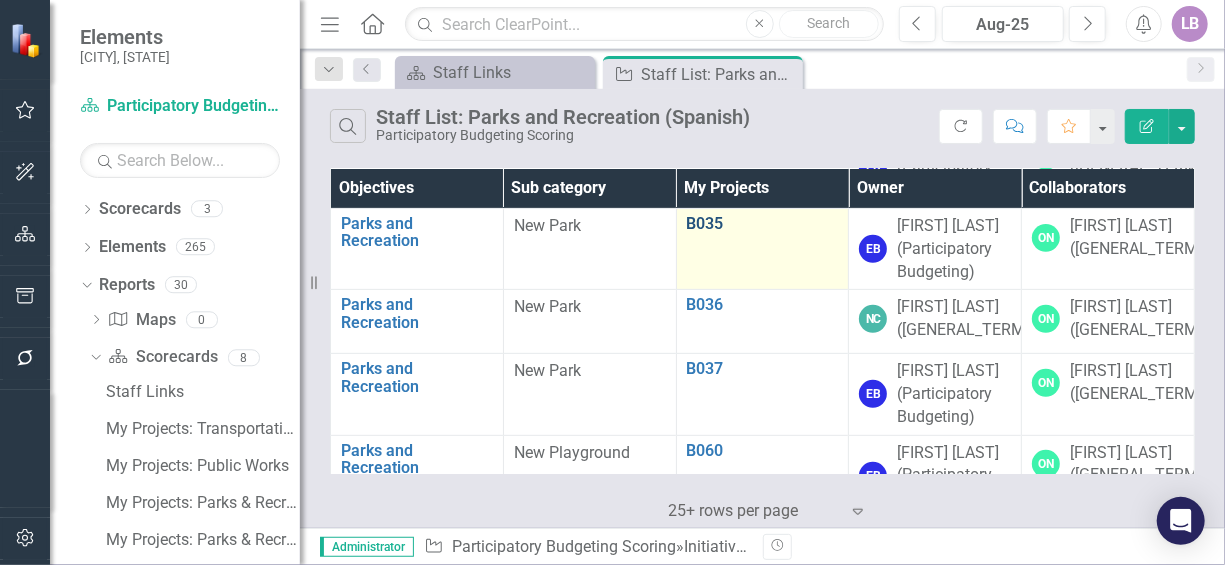 click on "B035" at bounding box center [763, 224] 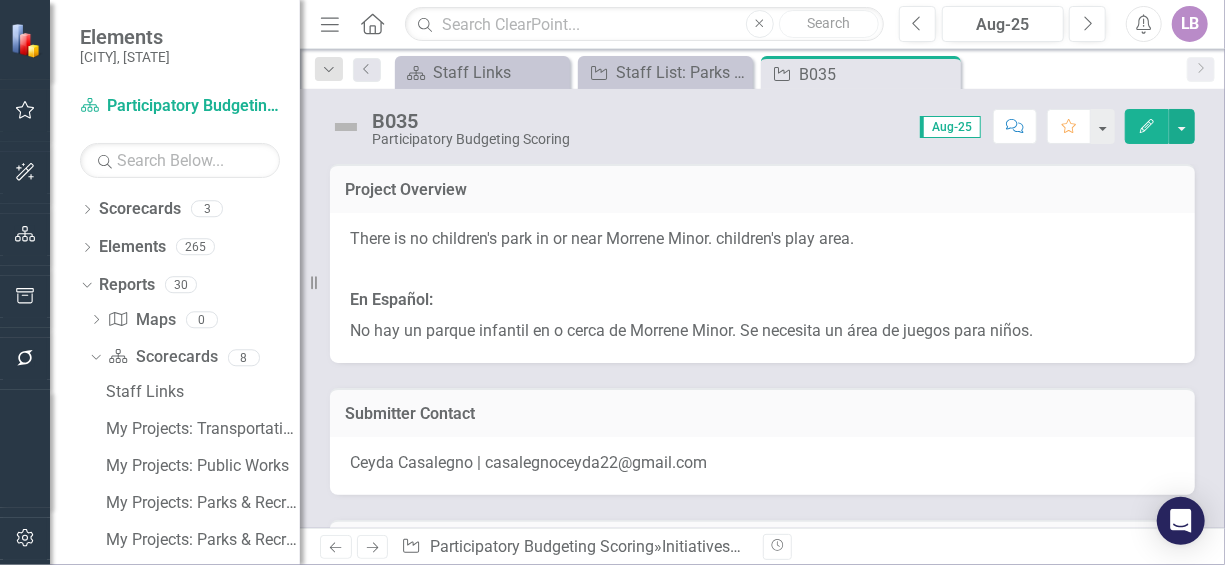 scroll, scrollTop: 200, scrollLeft: 0, axis: vertical 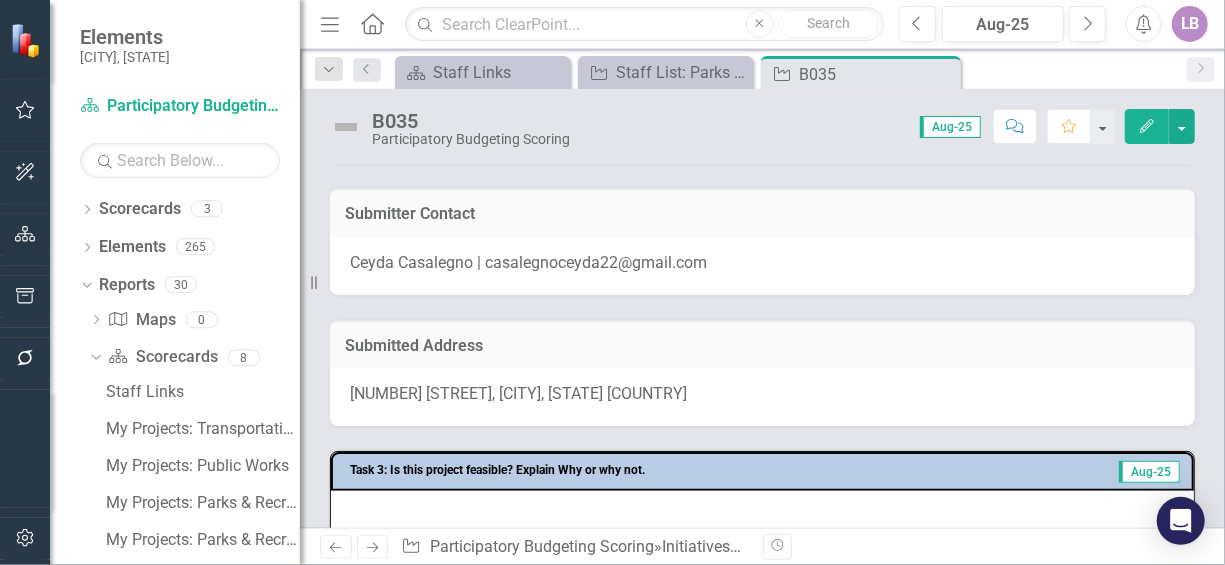 click on "[NUMBER] [STREET], [CITY], [STATE] [COUNTRY]" at bounding box center (518, 393) 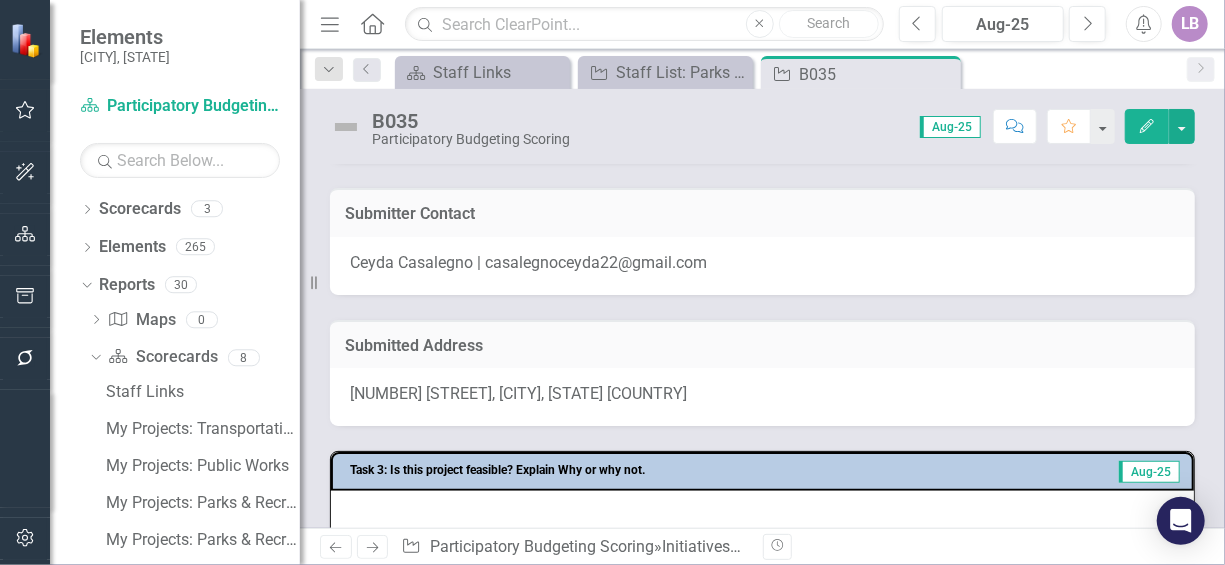 click on "[NUMBER] [STREET], [CITY], [STATE] [COUNTRY]" at bounding box center (518, 393) 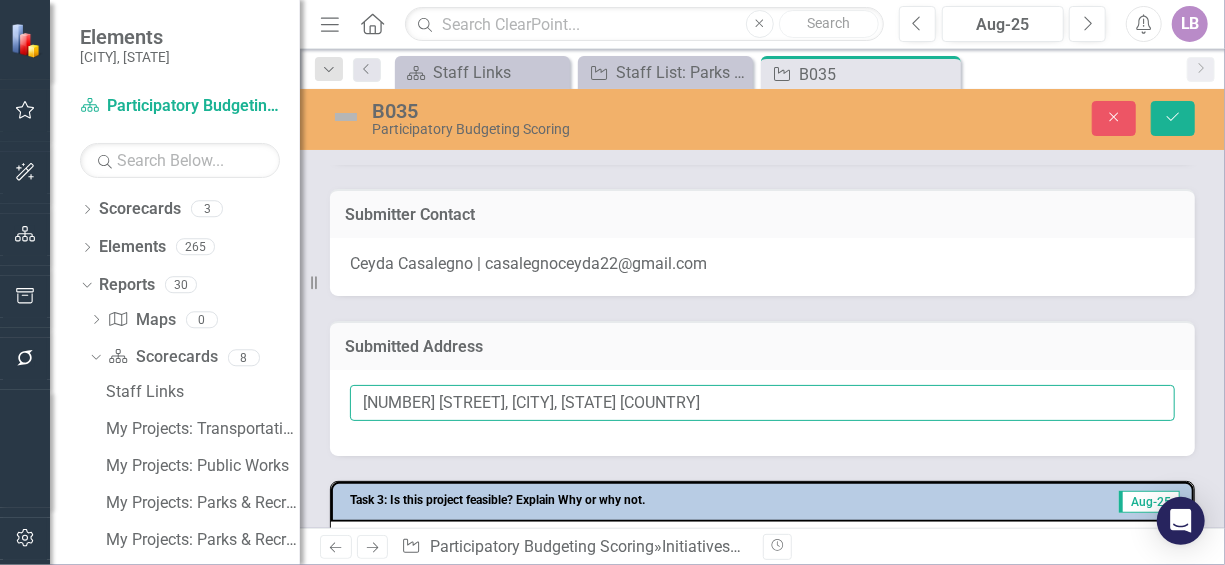 drag, startPoint x: 364, startPoint y: 399, endPoint x: 566, endPoint y: 409, distance: 202.24738 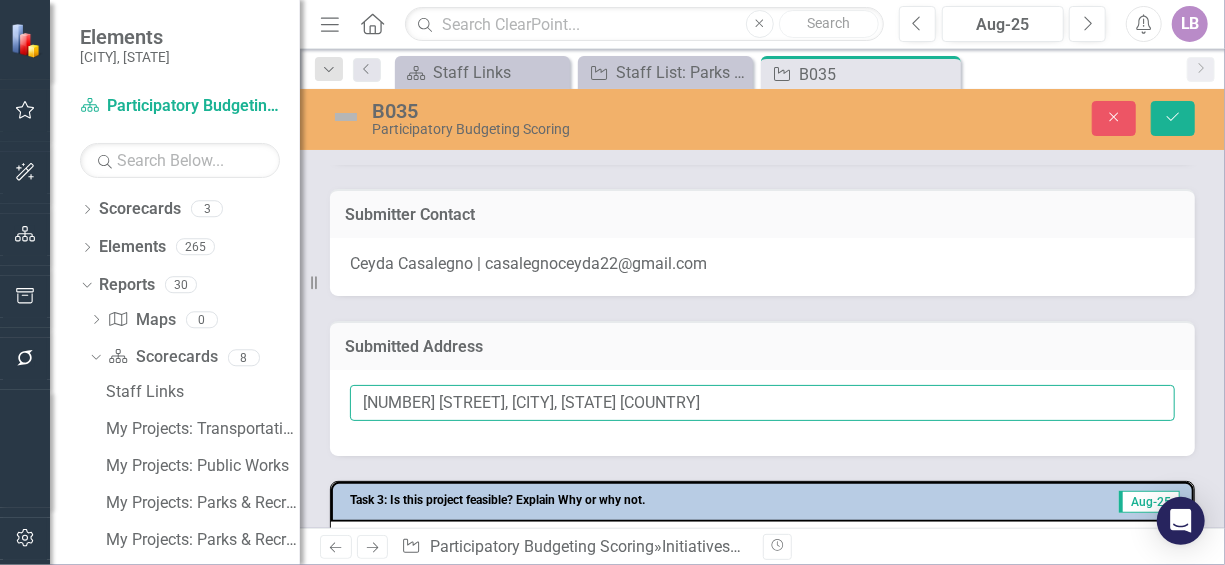 click on "[NUMBER] [STREET], [CITY], [STATE] [COUNTRY]" at bounding box center (762, 403) 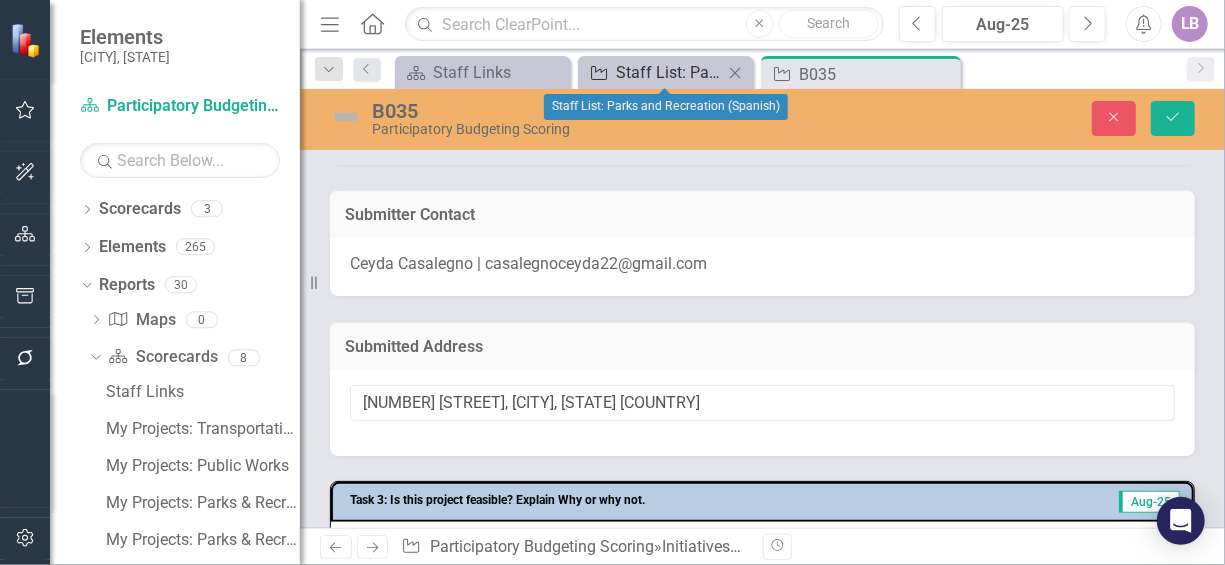 click on "Staff List: Parks and Recreation (Spanish)" at bounding box center [669, 72] 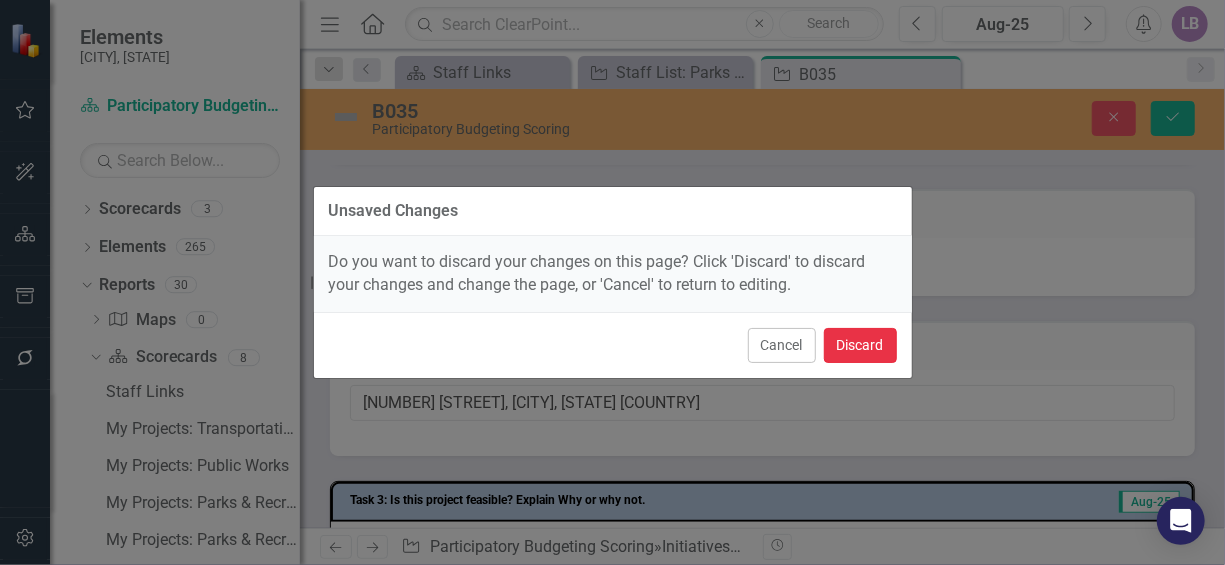 click on "Discard" at bounding box center (860, 345) 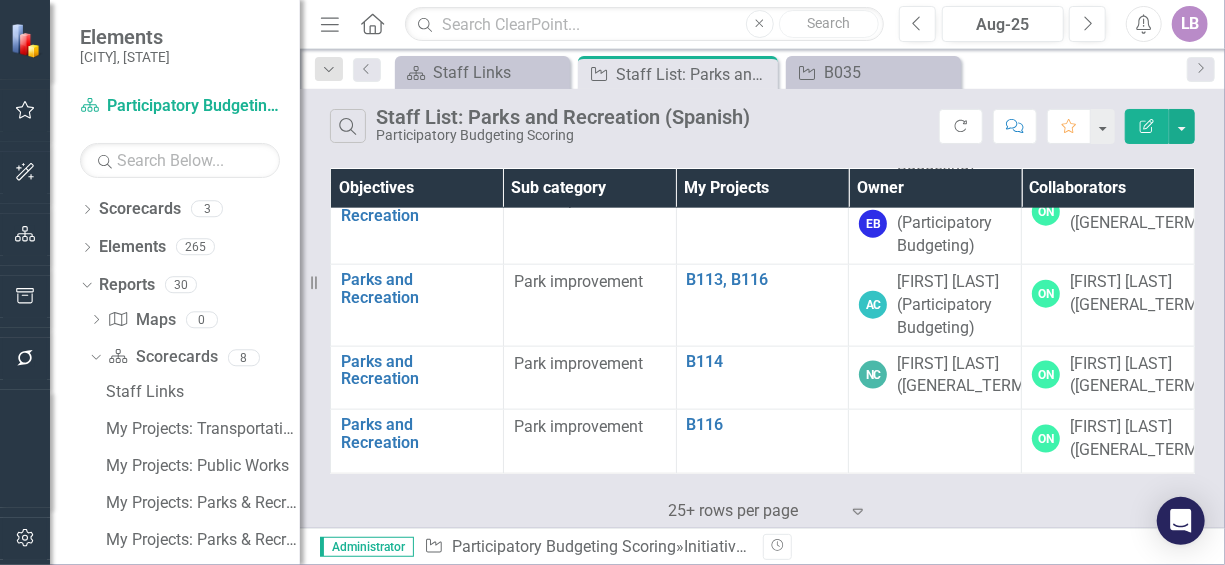 scroll, scrollTop: 1400, scrollLeft: 0, axis: vertical 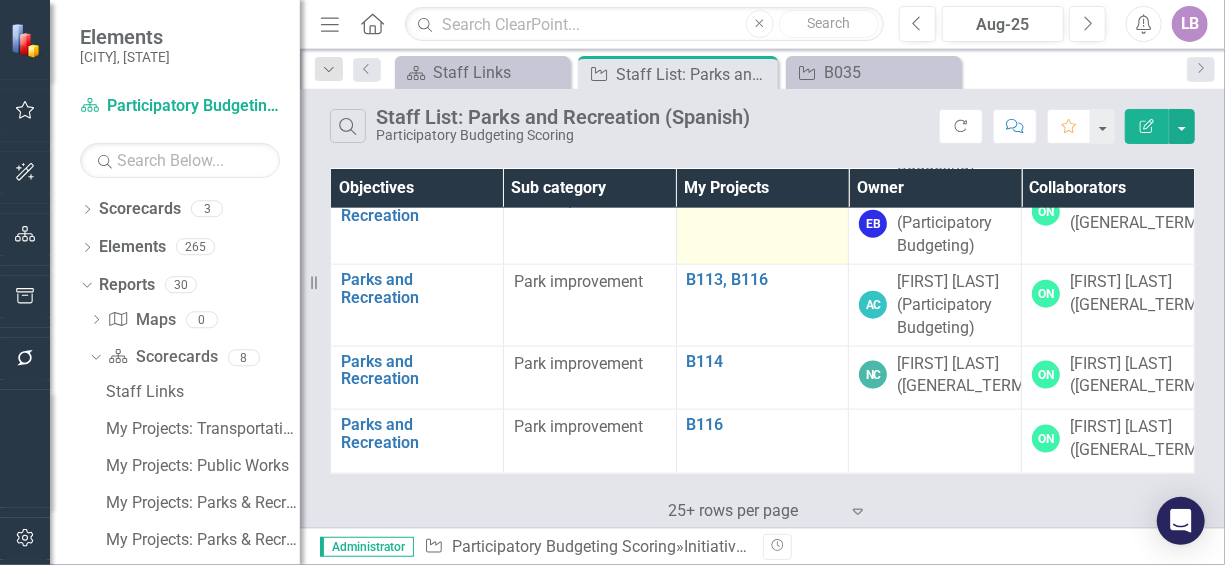 click on "B098" at bounding box center (763, 198) 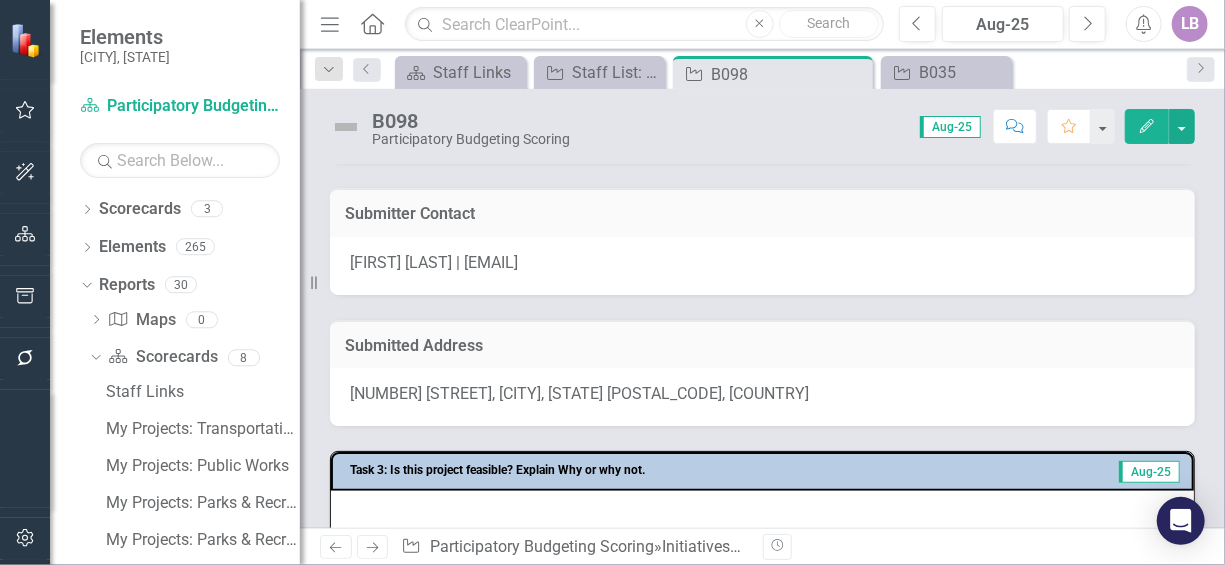 scroll, scrollTop: 300, scrollLeft: 0, axis: vertical 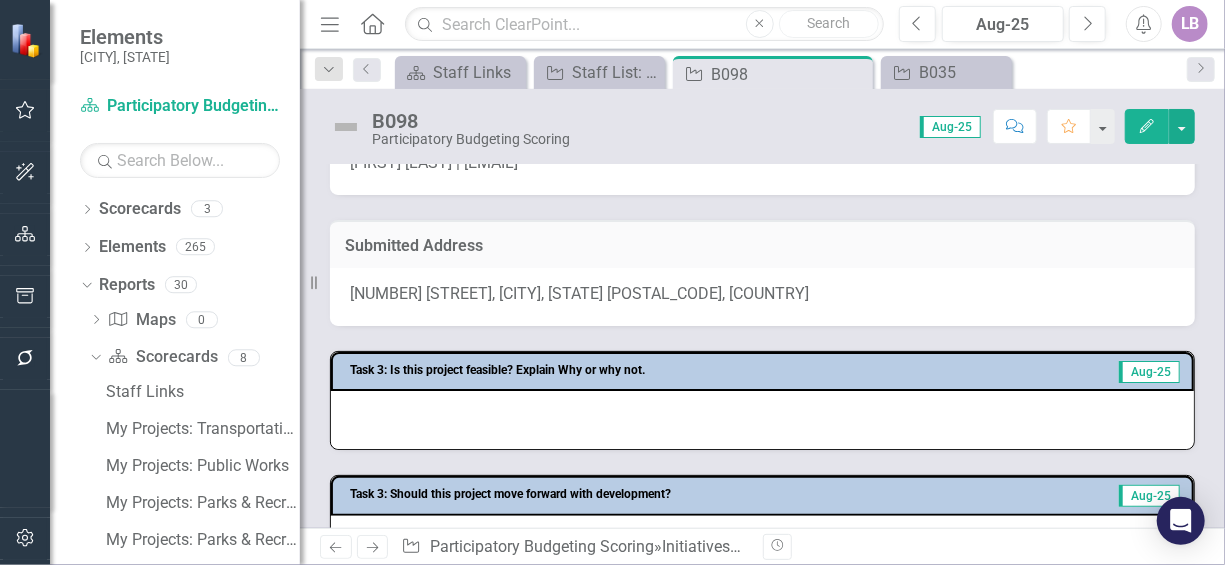 click on "[NUMBER] [STREET], [CITY], [STATE] [POSTAL_CODE], [COUNTRY]" at bounding box center (579, 293) 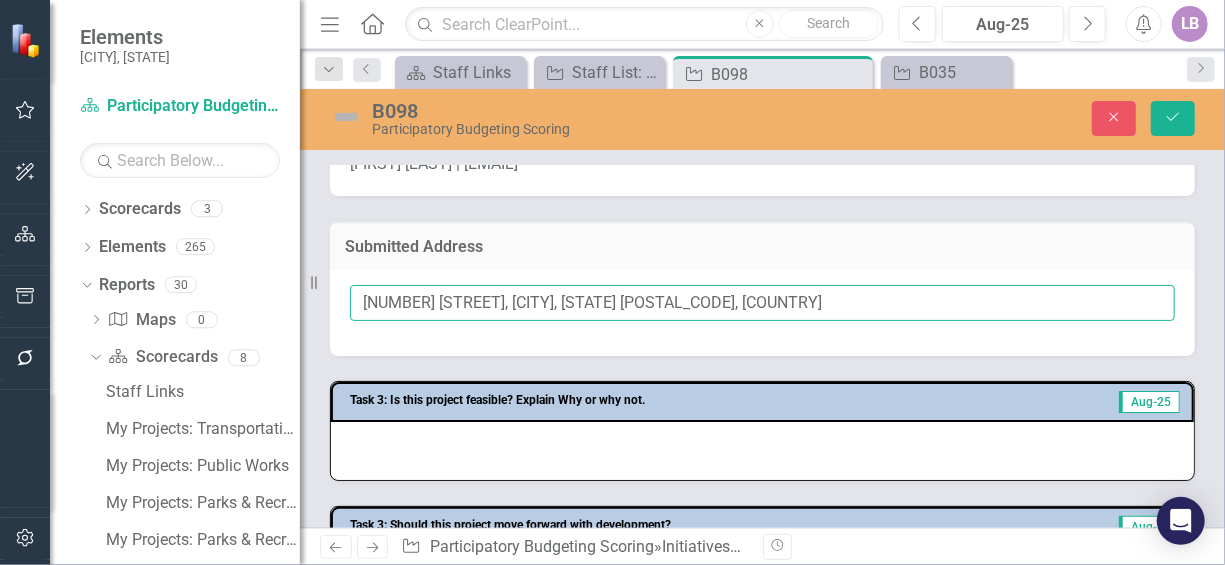 drag, startPoint x: 362, startPoint y: 298, endPoint x: 850, endPoint y: 324, distance: 488.69214 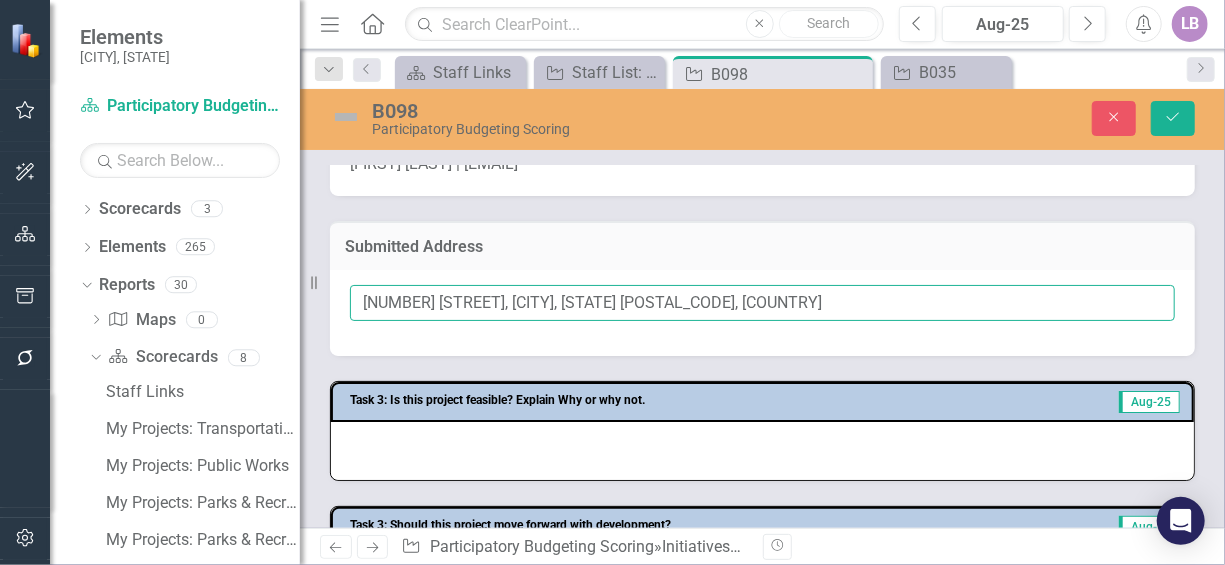 click on "[NUMBER] [STREET], [CITY], [STATE] [POSTAL_CODE], [COUNTRY]" at bounding box center (762, 313) 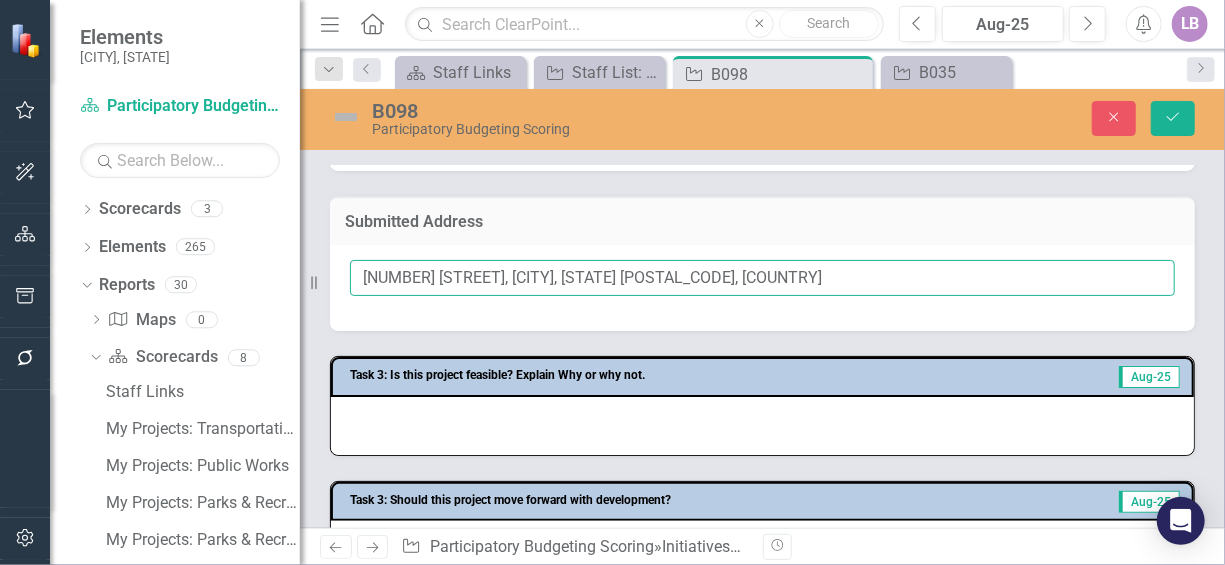 scroll, scrollTop: 300, scrollLeft: 0, axis: vertical 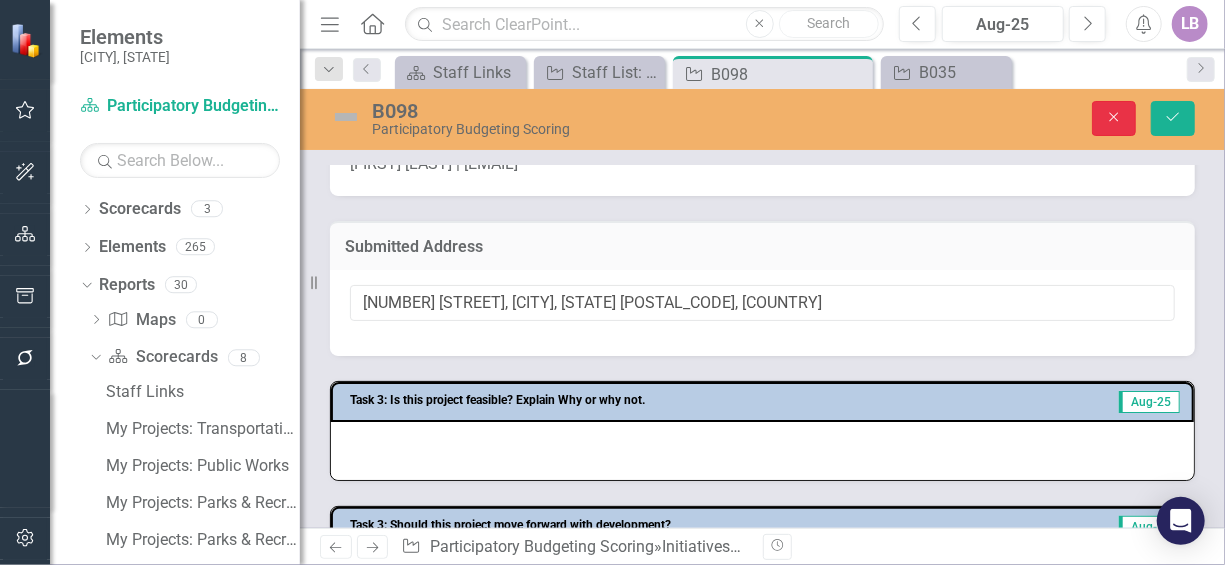 click on "Close" at bounding box center [1114, 118] 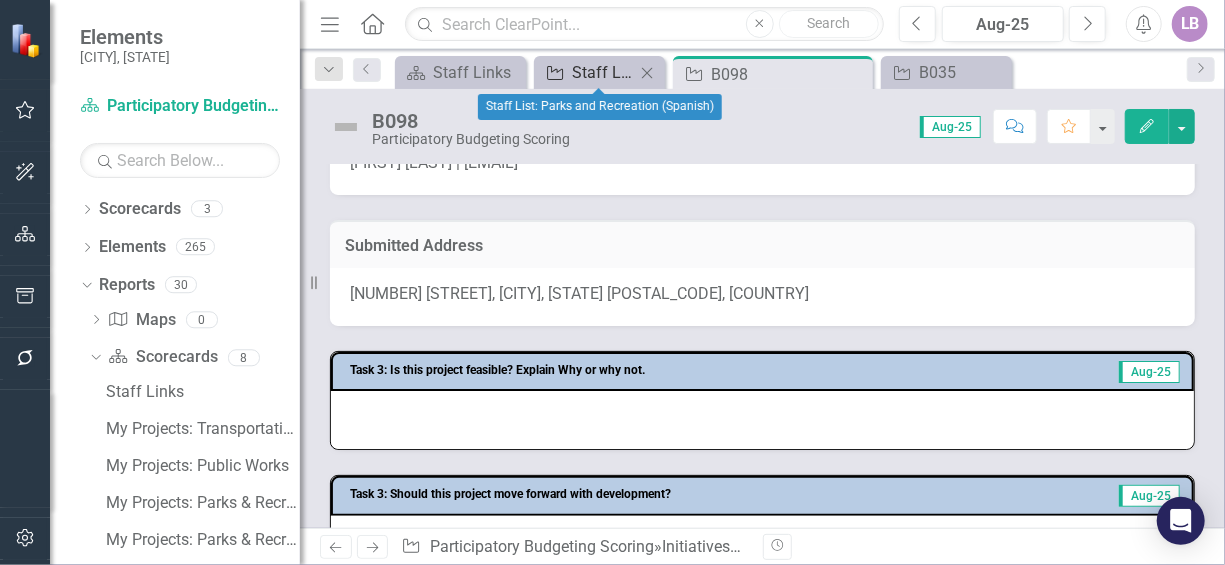 click on "Staff List: Parks and Recreation (Spanish)" at bounding box center (603, 72) 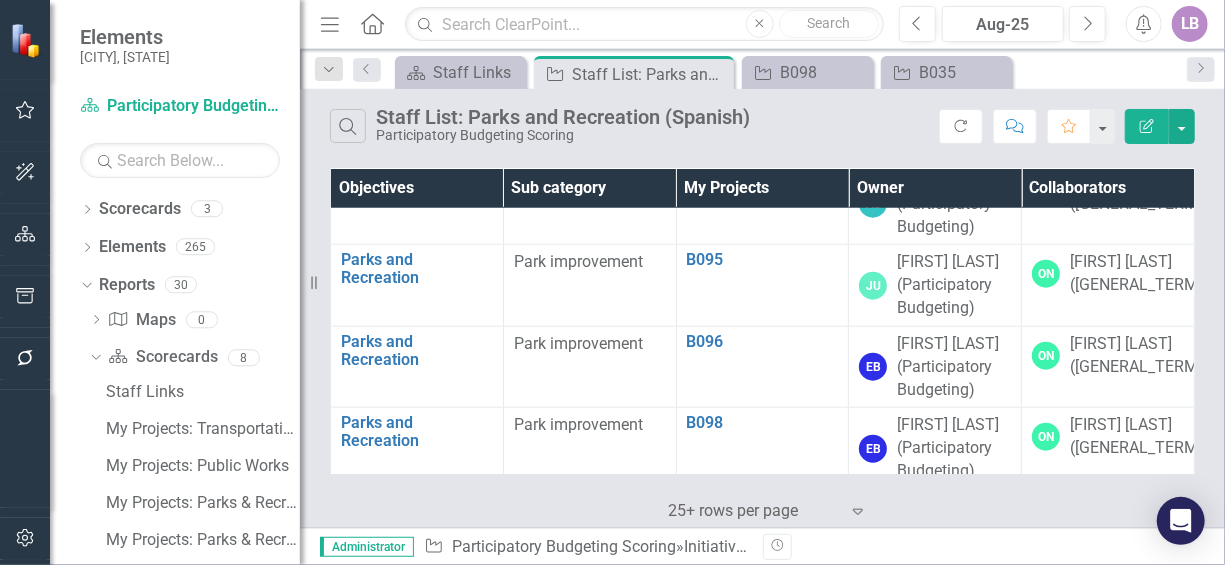 scroll, scrollTop: 1000, scrollLeft: 0, axis: vertical 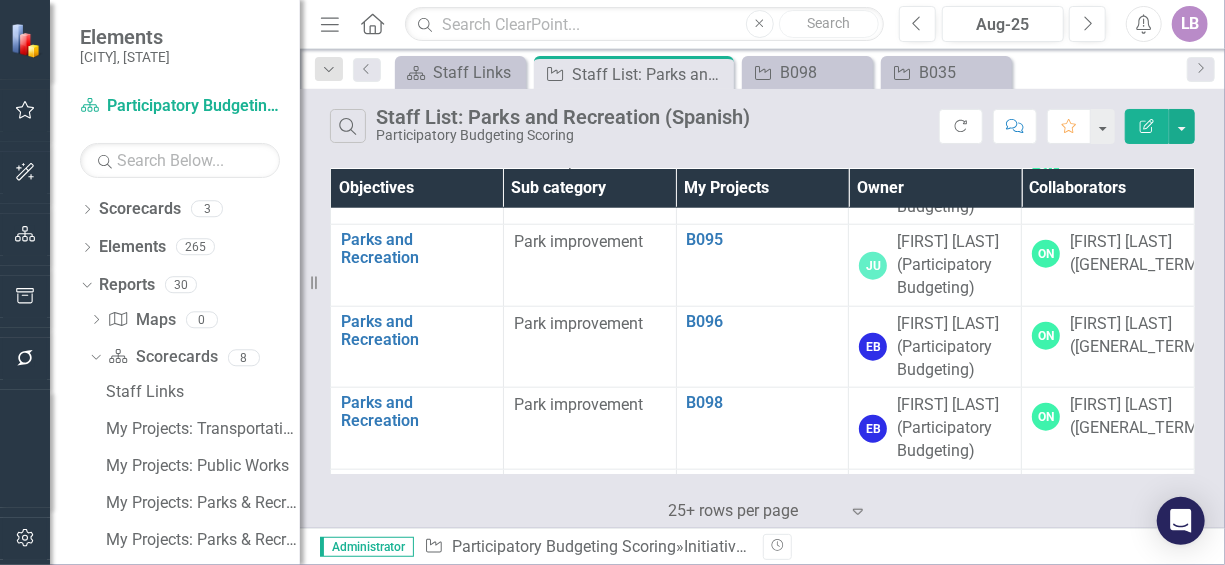 click on "B081" at bounding box center [763, 77] 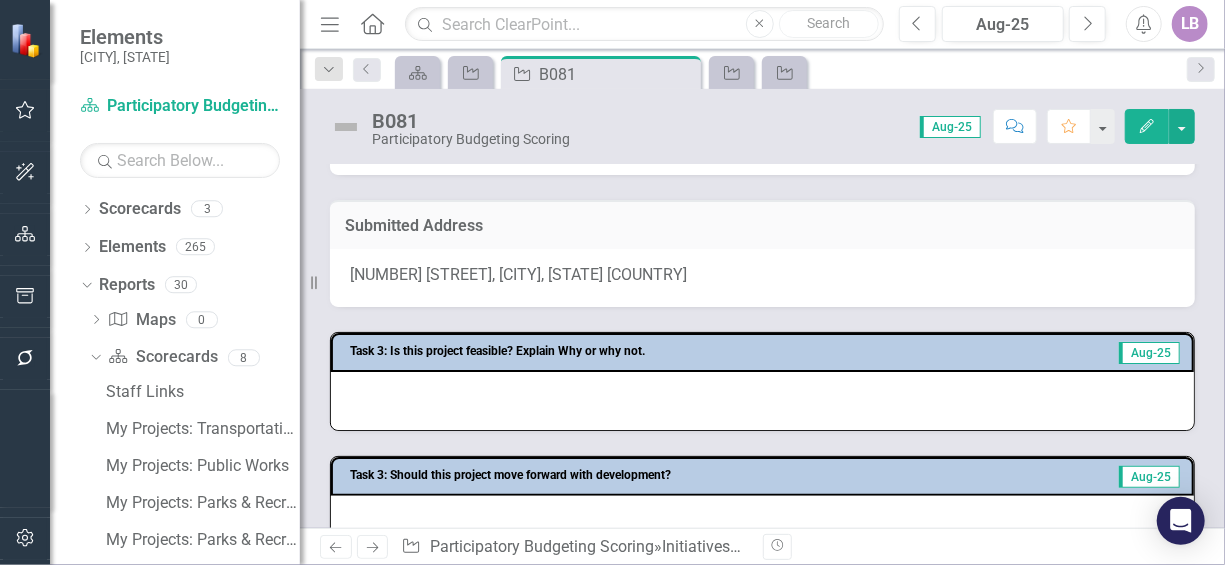 scroll, scrollTop: 338, scrollLeft: 0, axis: vertical 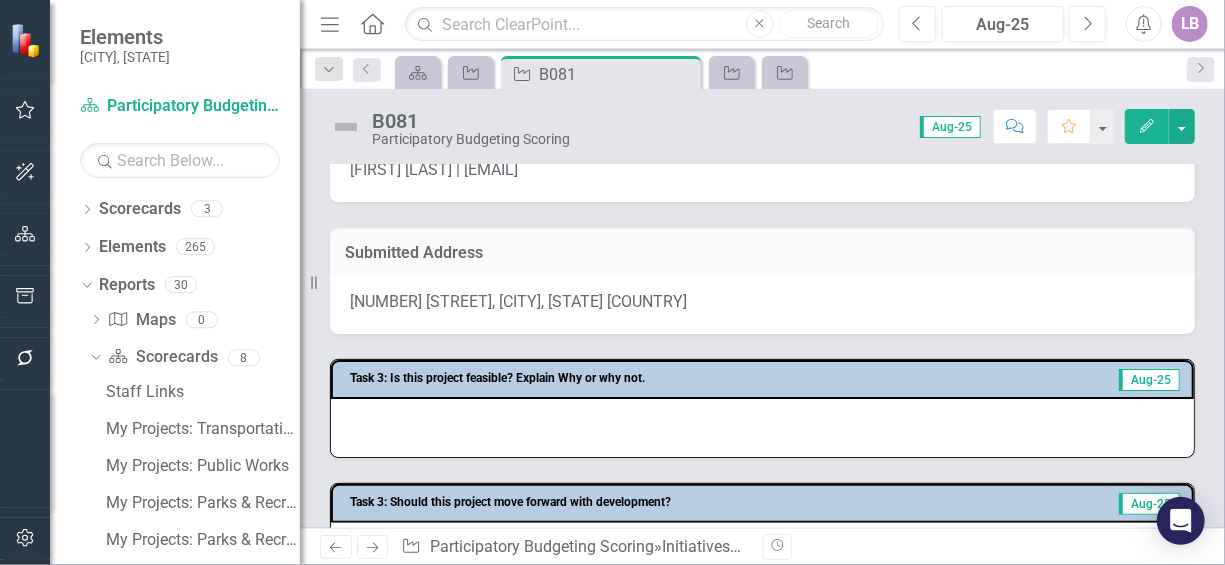 click on "[NUMBER] [STREET], [CITY], [STATE] [COUNTRY]" at bounding box center [518, 301] 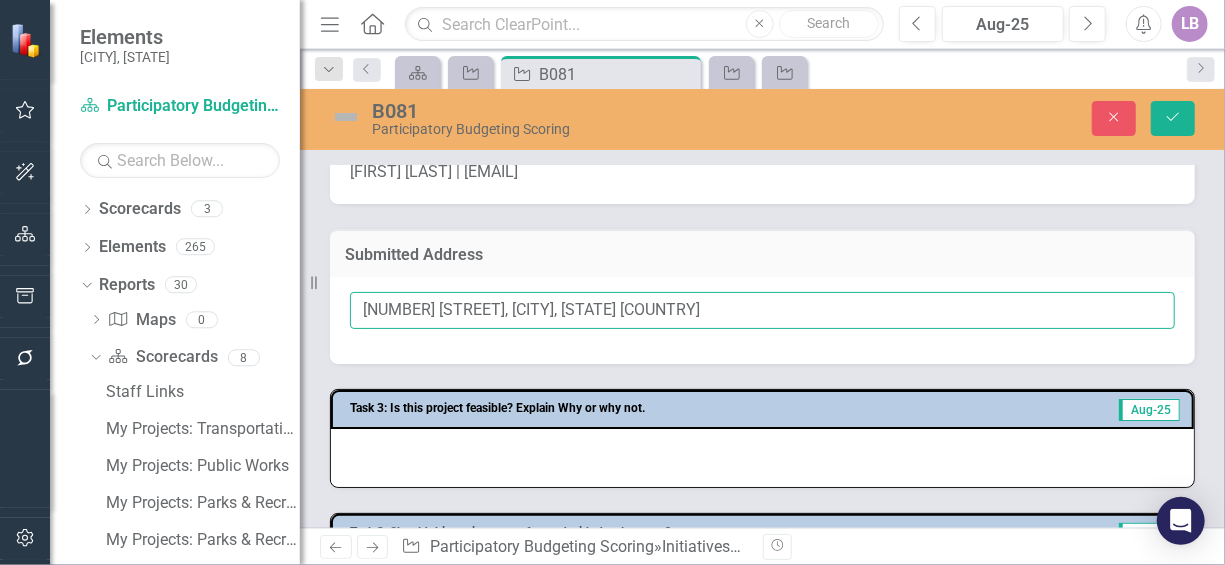 drag, startPoint x: 363, startPoint y: 304, endPoint x: 776, endPoint y: 324, distance: 413.48398 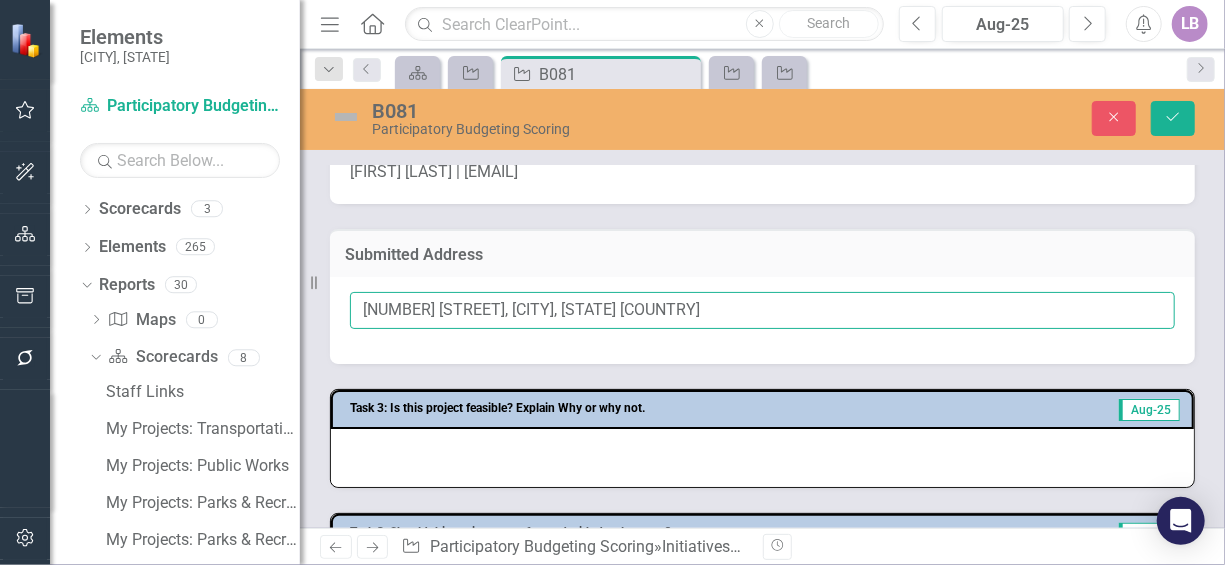 click on "[NUMBER] [STREET], [CITY], [STATE] [COUNTRY]" at bounding box center (762, 310) 